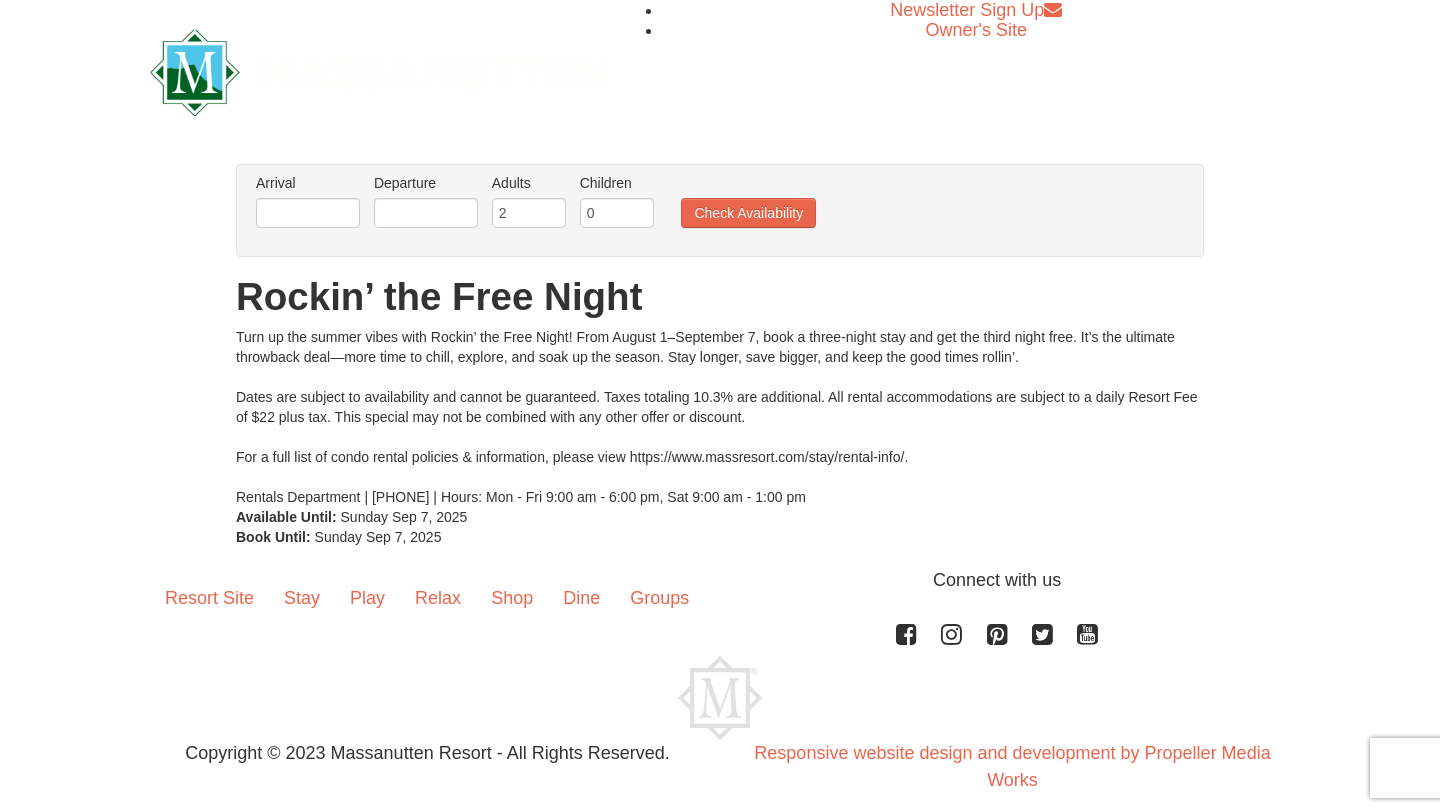 scroll, scrollTop: 0, scrollLeft: 0, axis: both 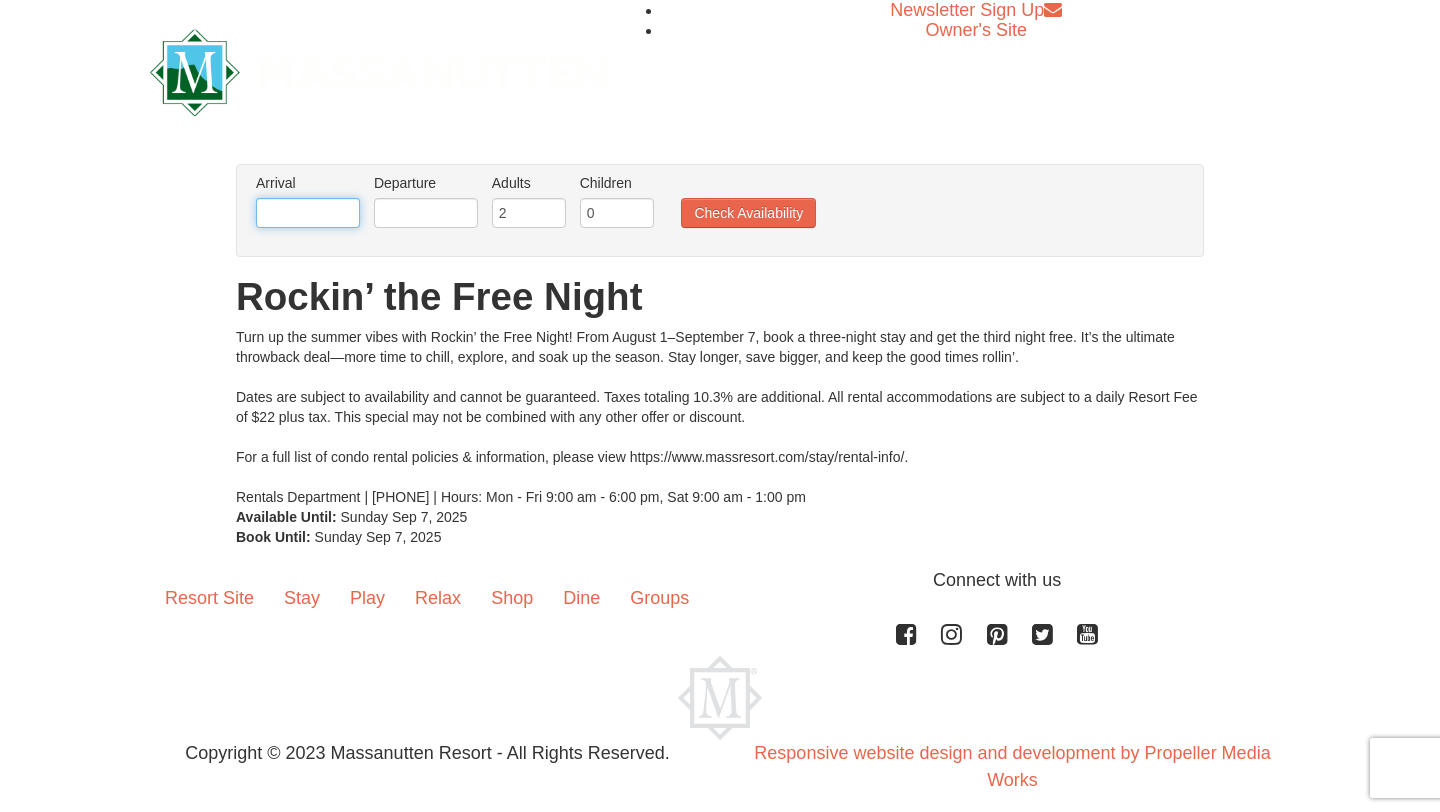 click at bounding box center (308, 213) 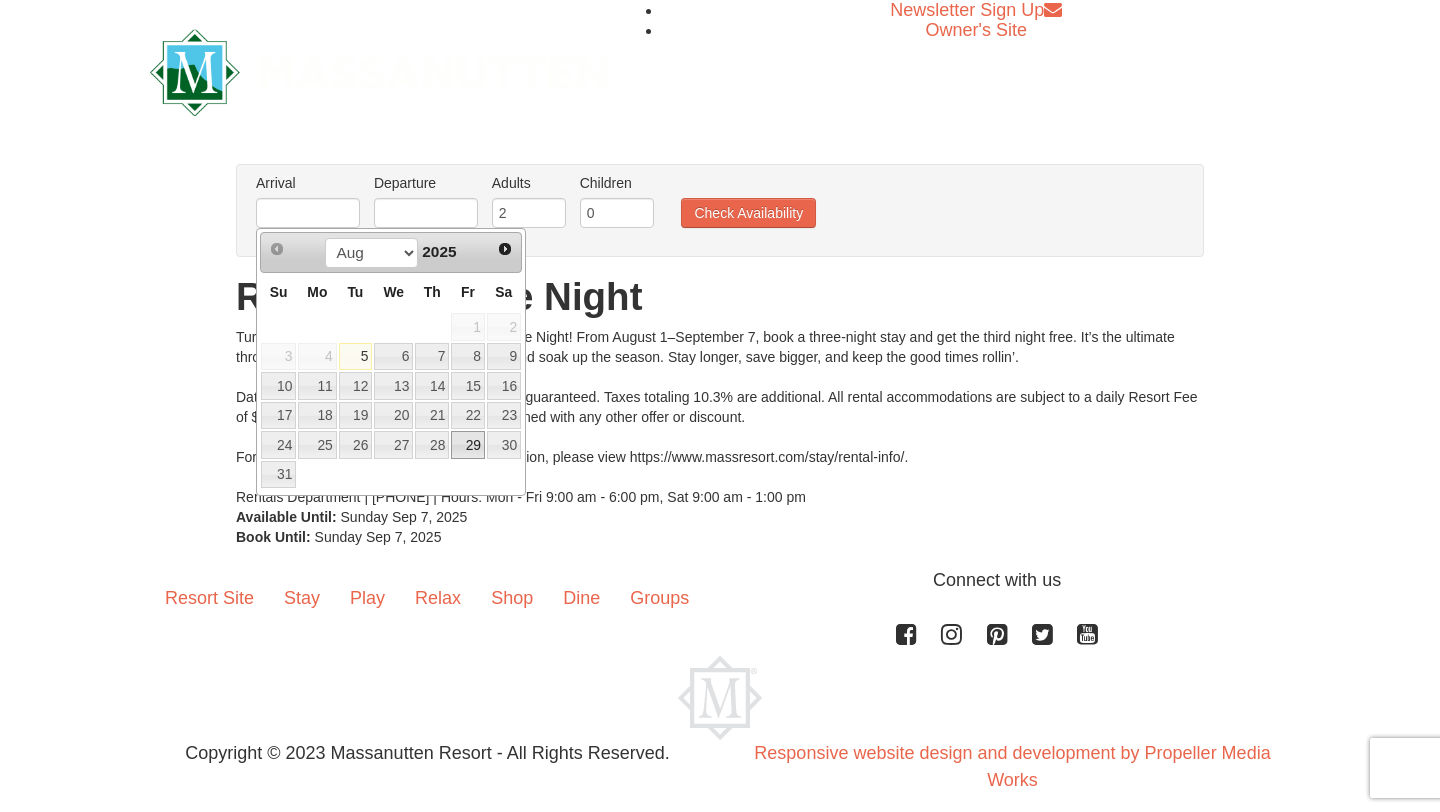 click on "29" at bounding box center (468, 445) 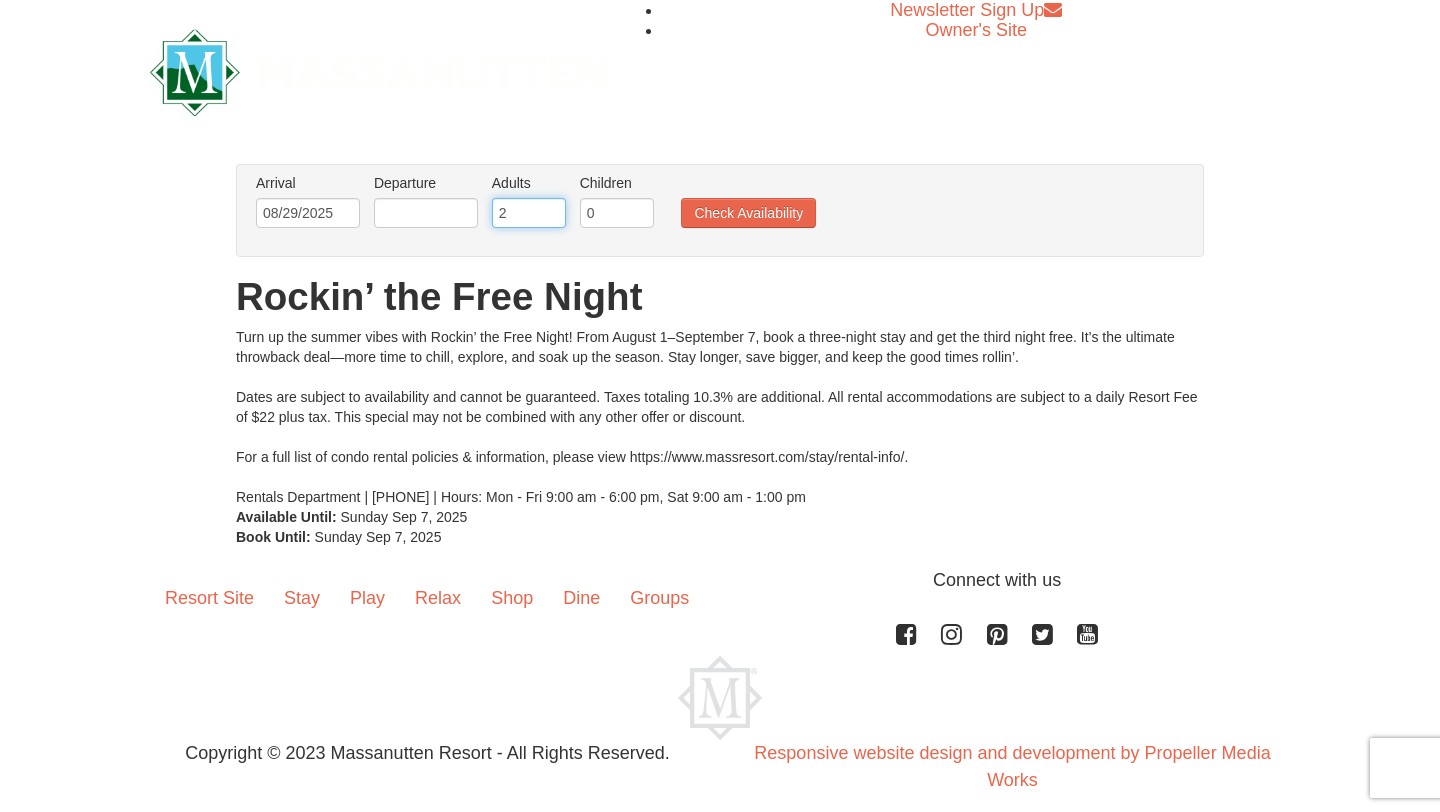 click on "2" at bounding box center [529, 213] 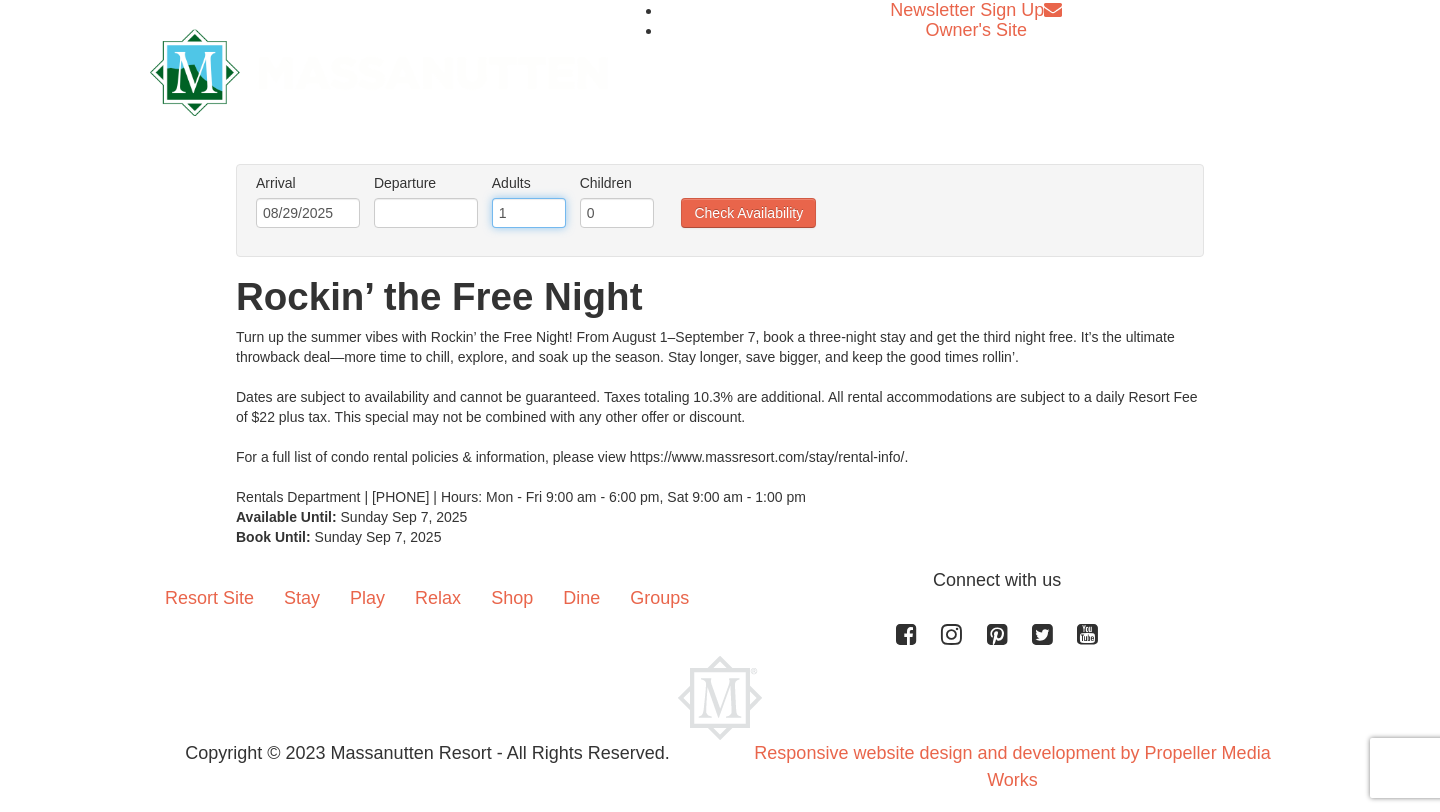 click on "1" at bounding box center [529, 213] 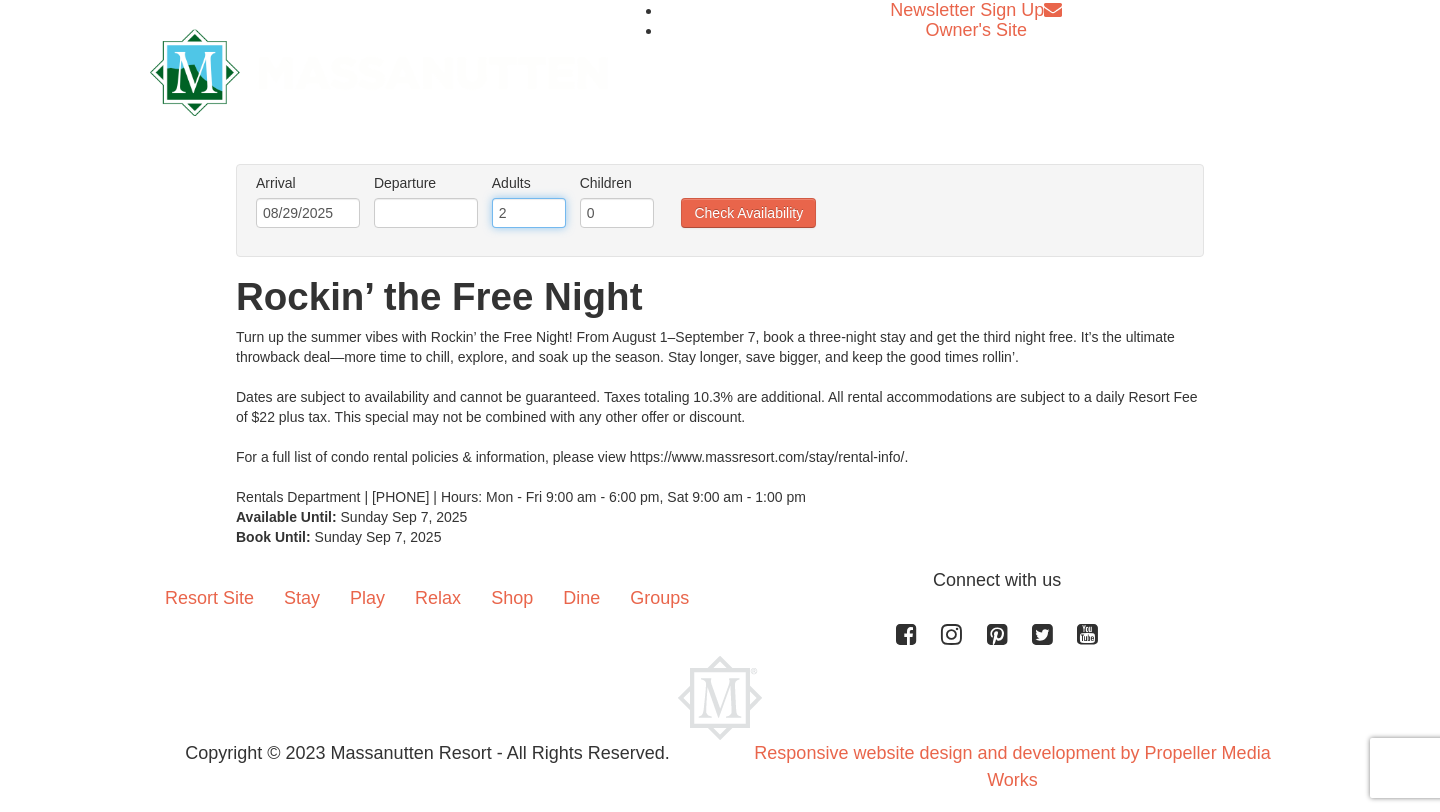 click on "2" at bounding box center [529, 213] 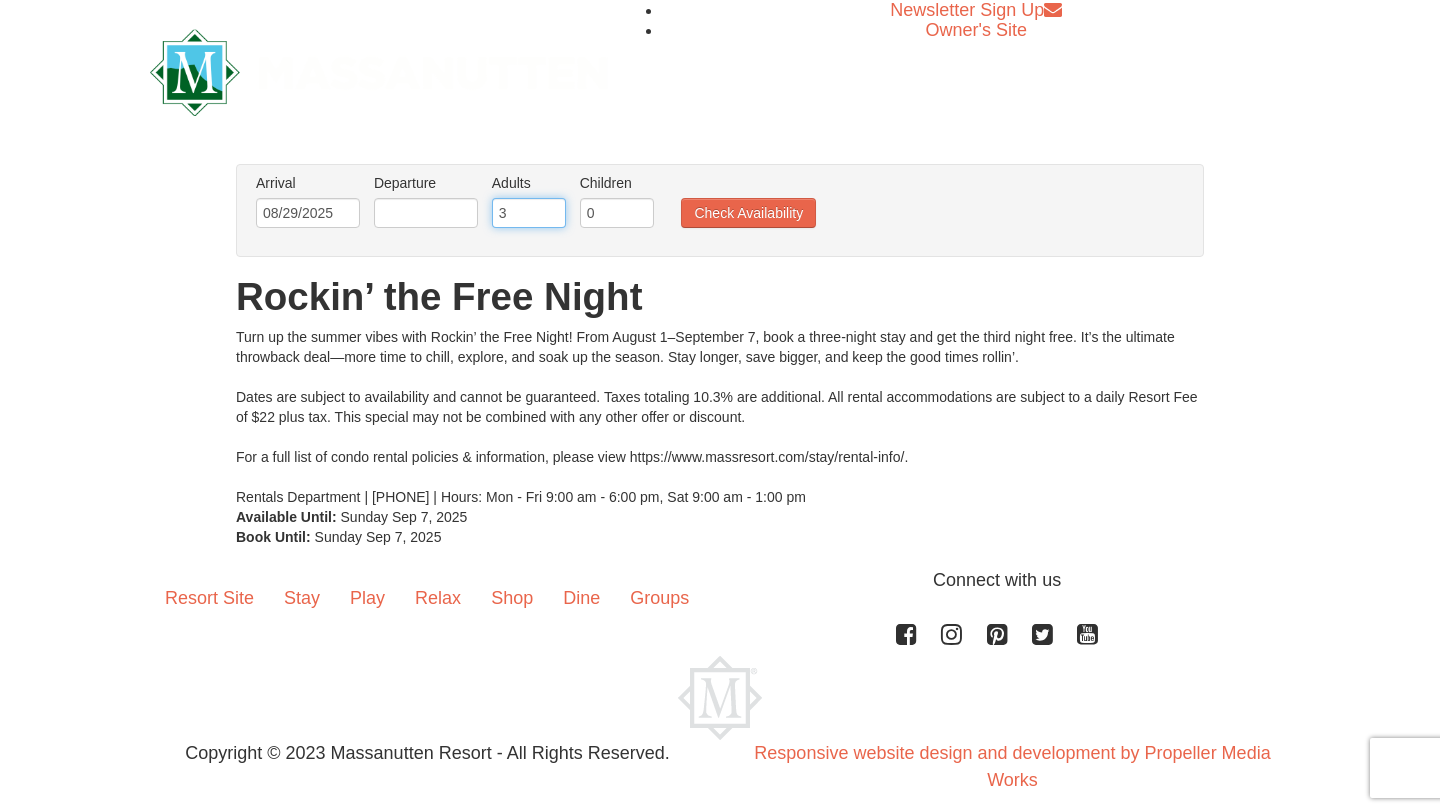 click on "3" at bounding box center [529, 213] 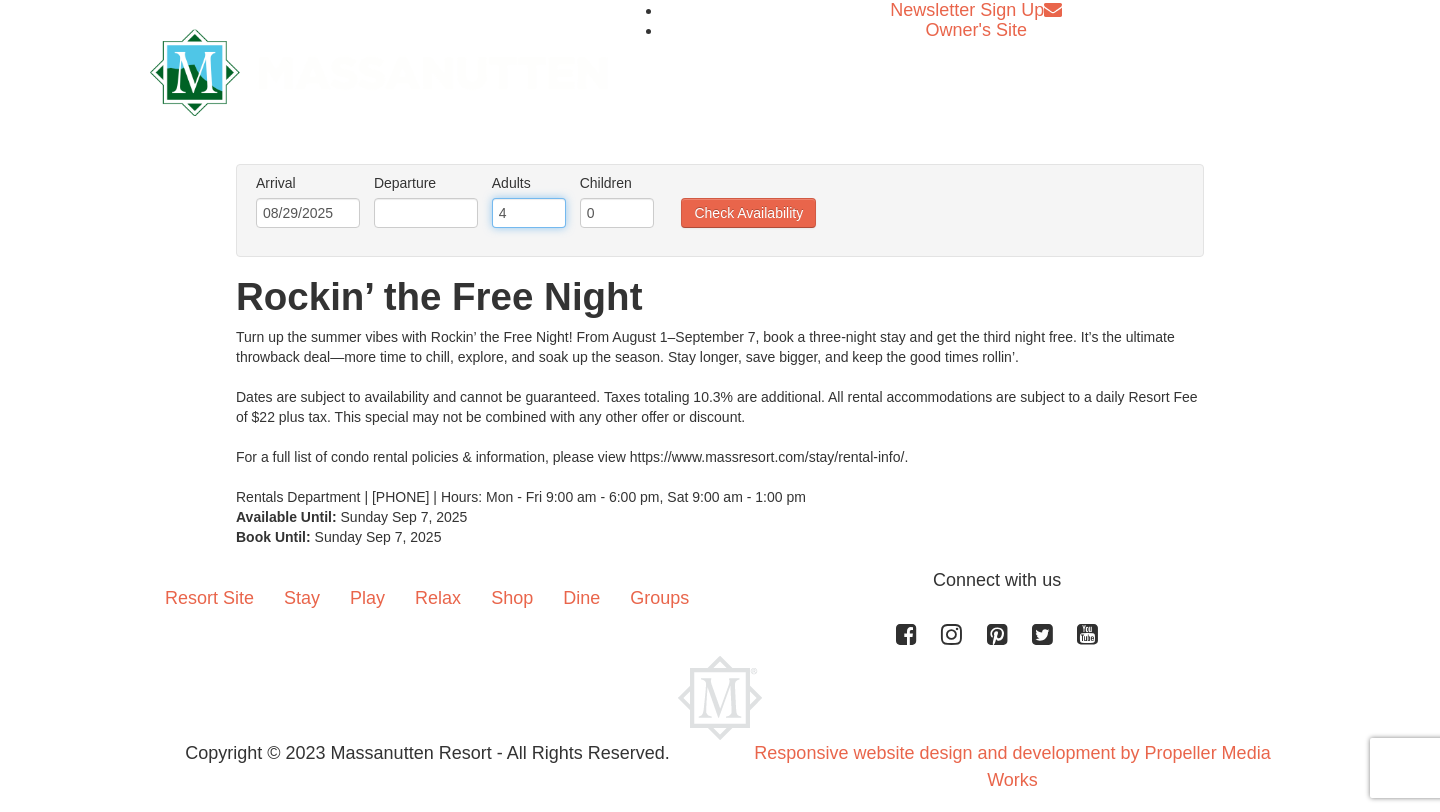 type on "4" 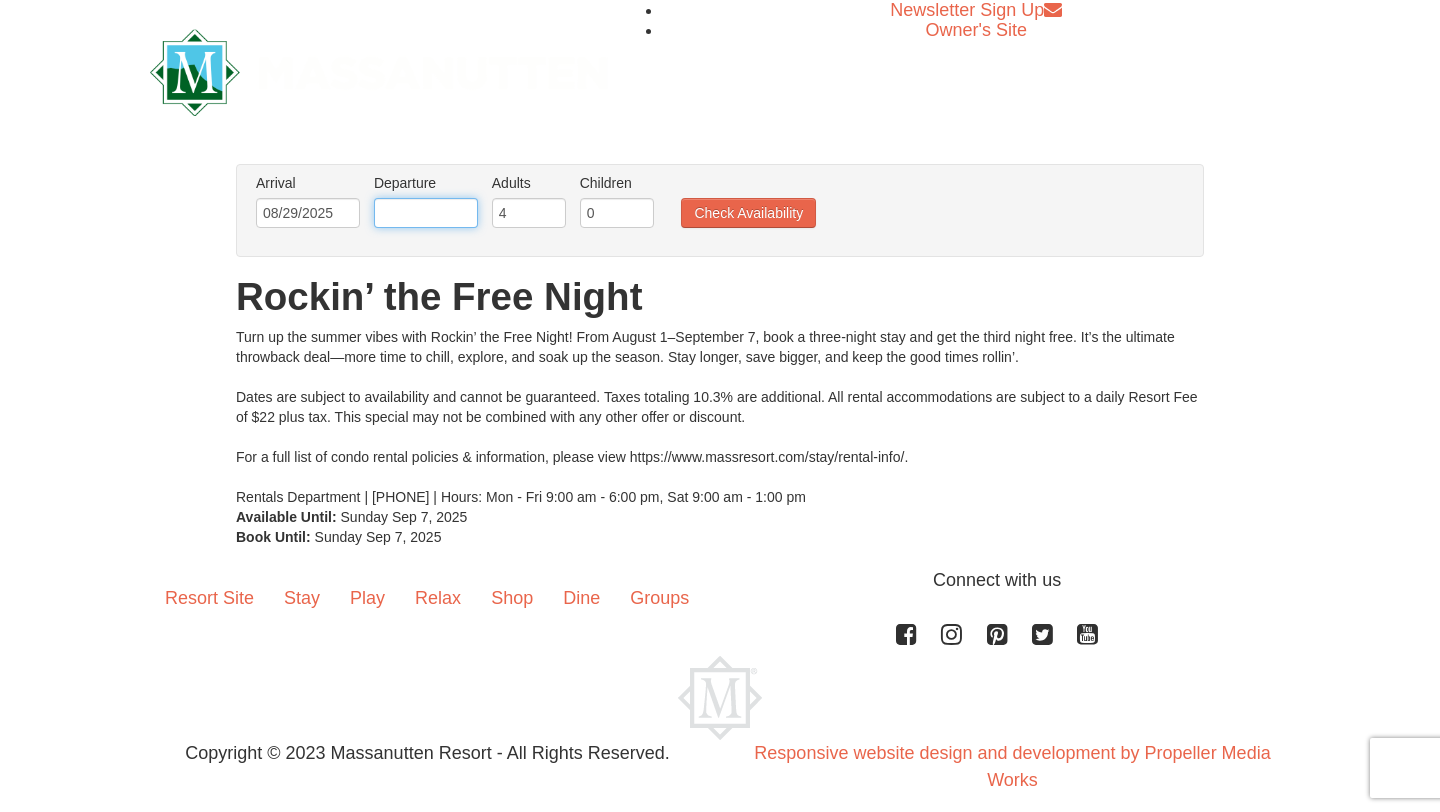 click at bounding box center (426, 213) 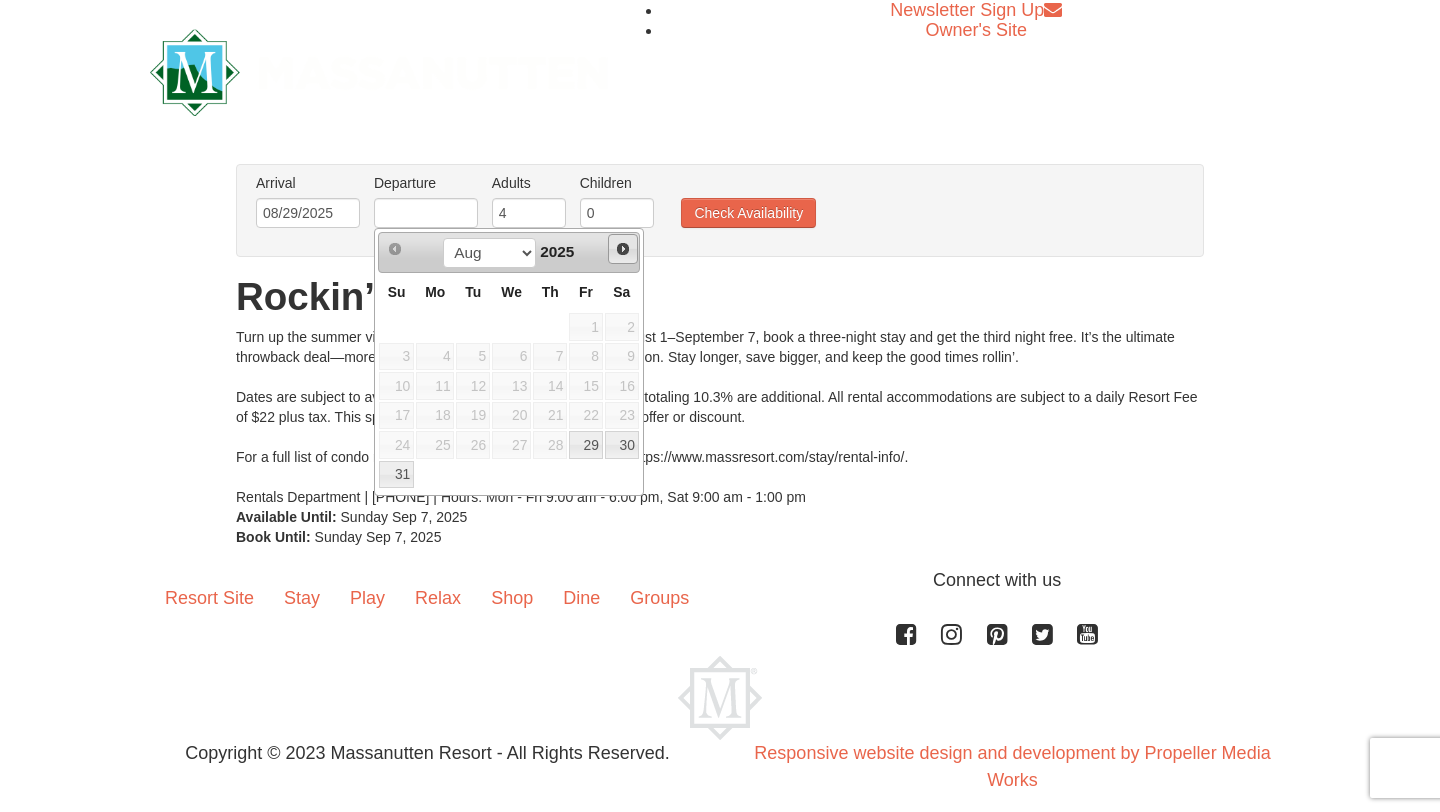 click on "Next" at bounding box center [623, 249] 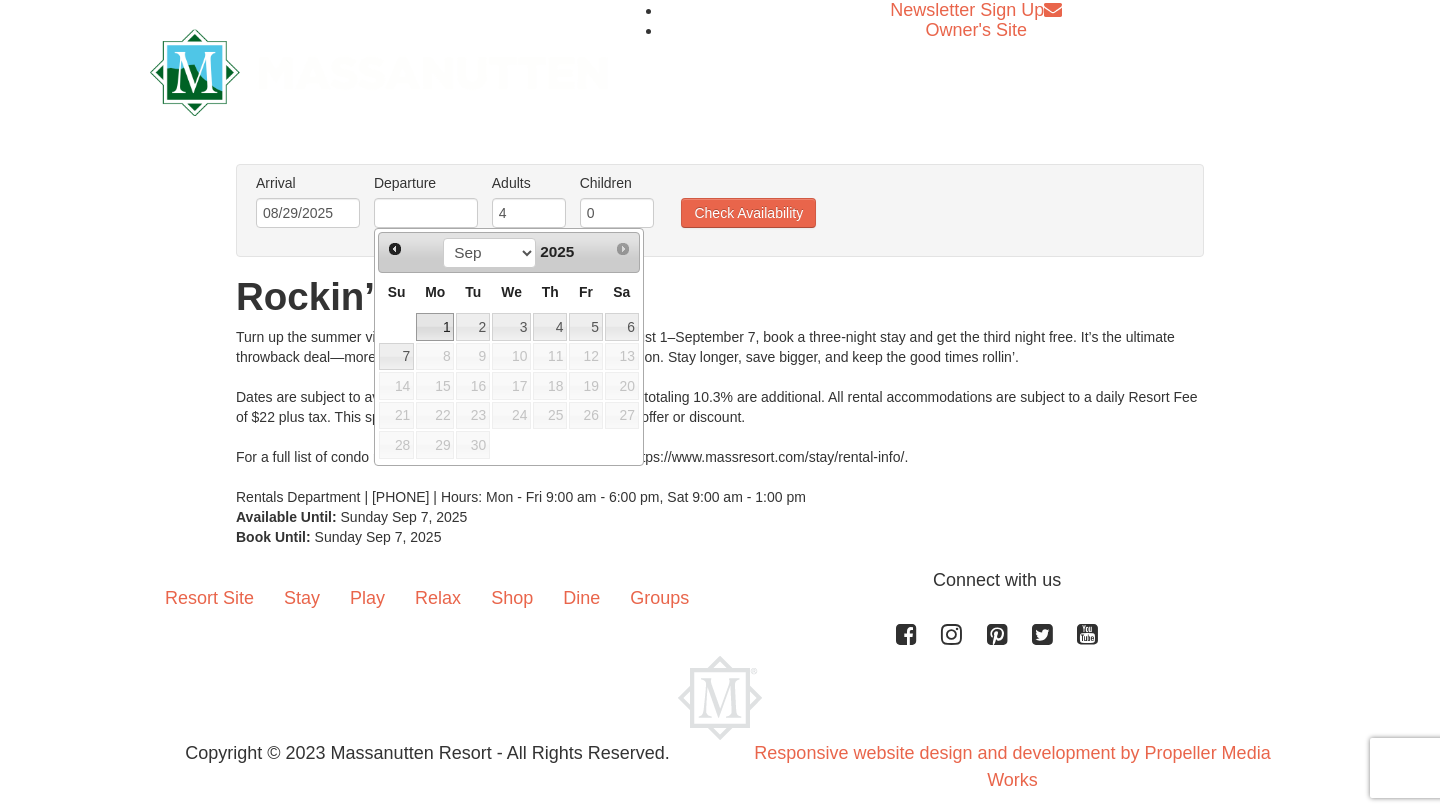 click on "1" at bounding box center [435, 327] 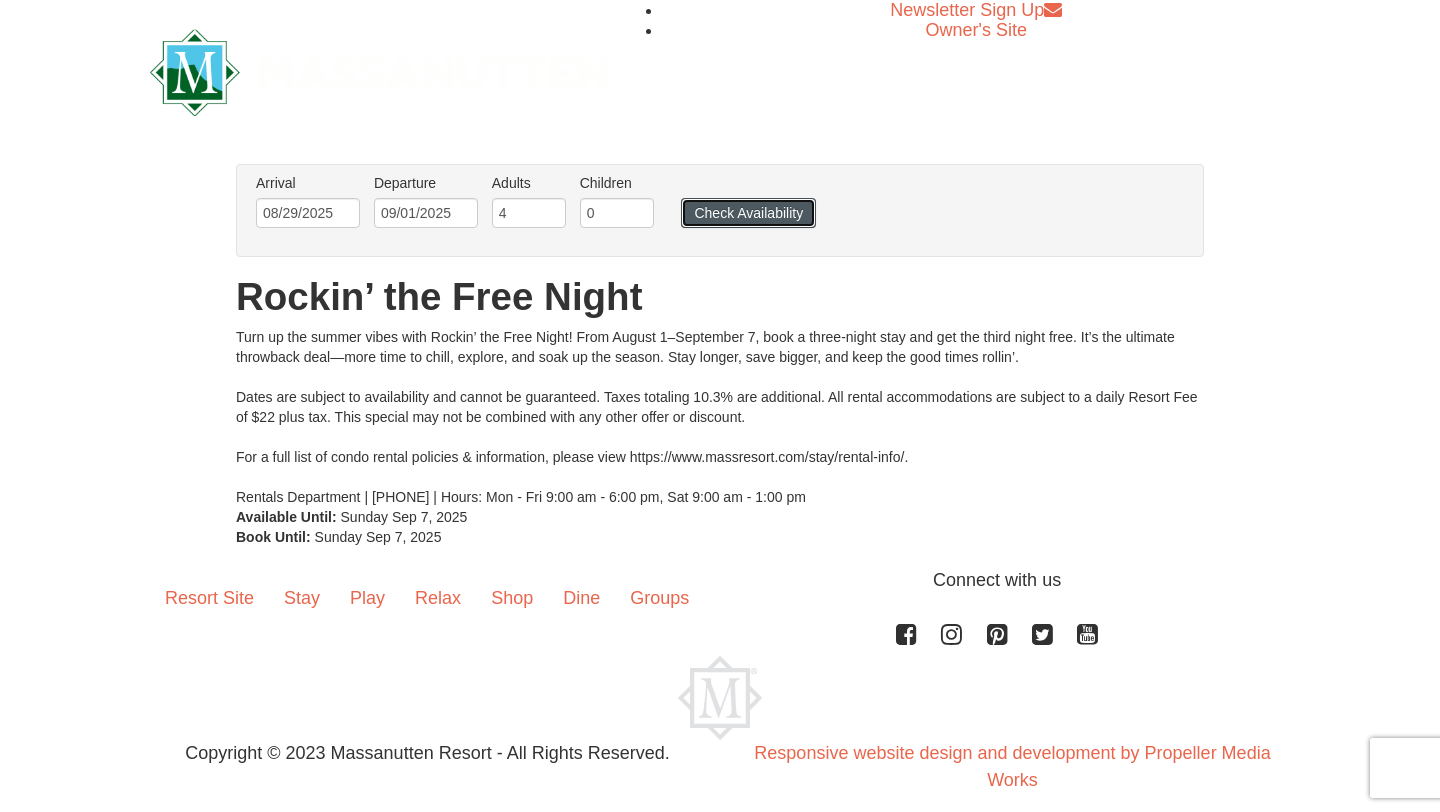 click on "Check Availability" at bounding box center (748, 213) 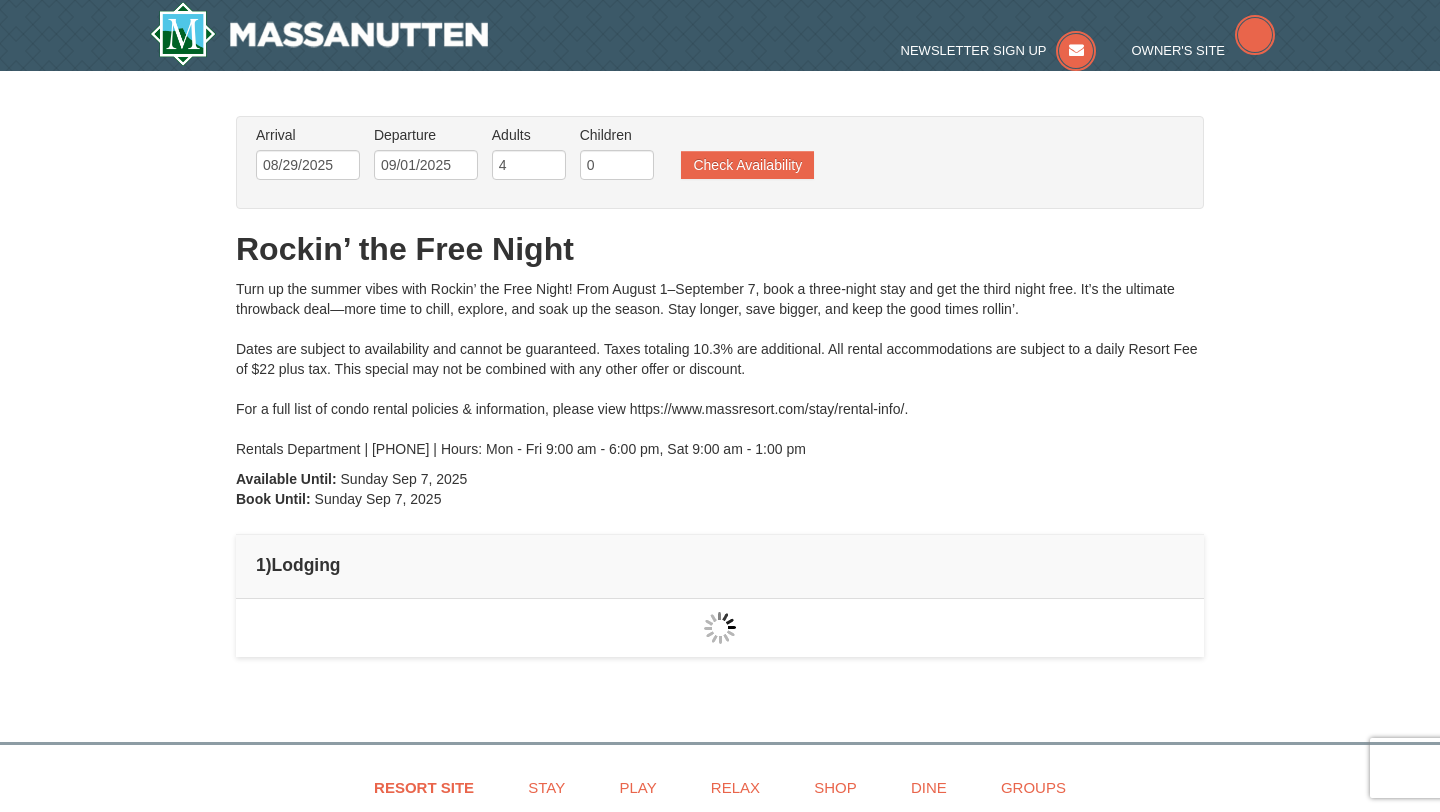 scroll, scrollTop: 0, scrollLeft: 0, axis: both 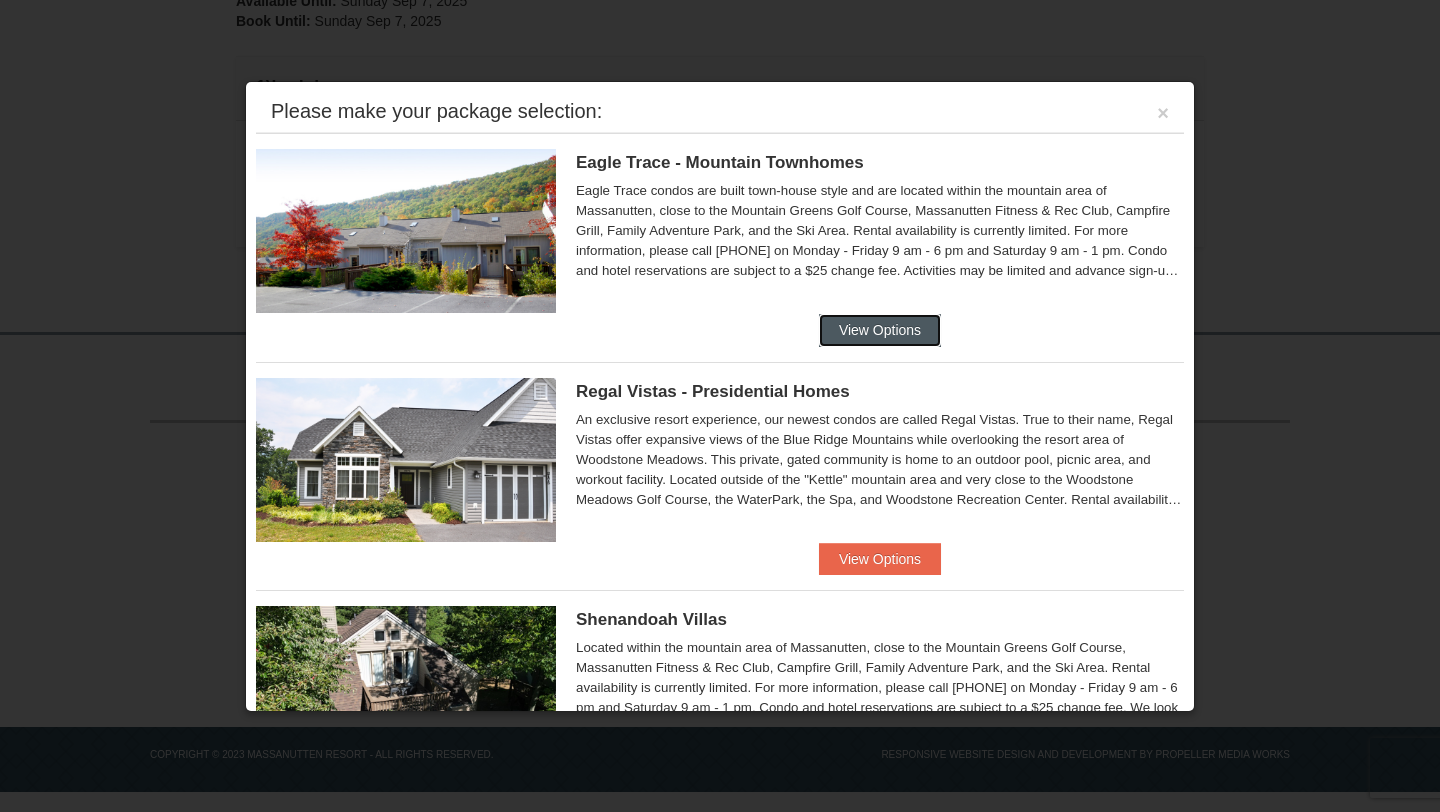 click on "View Options" at bounding box center [880, 330] 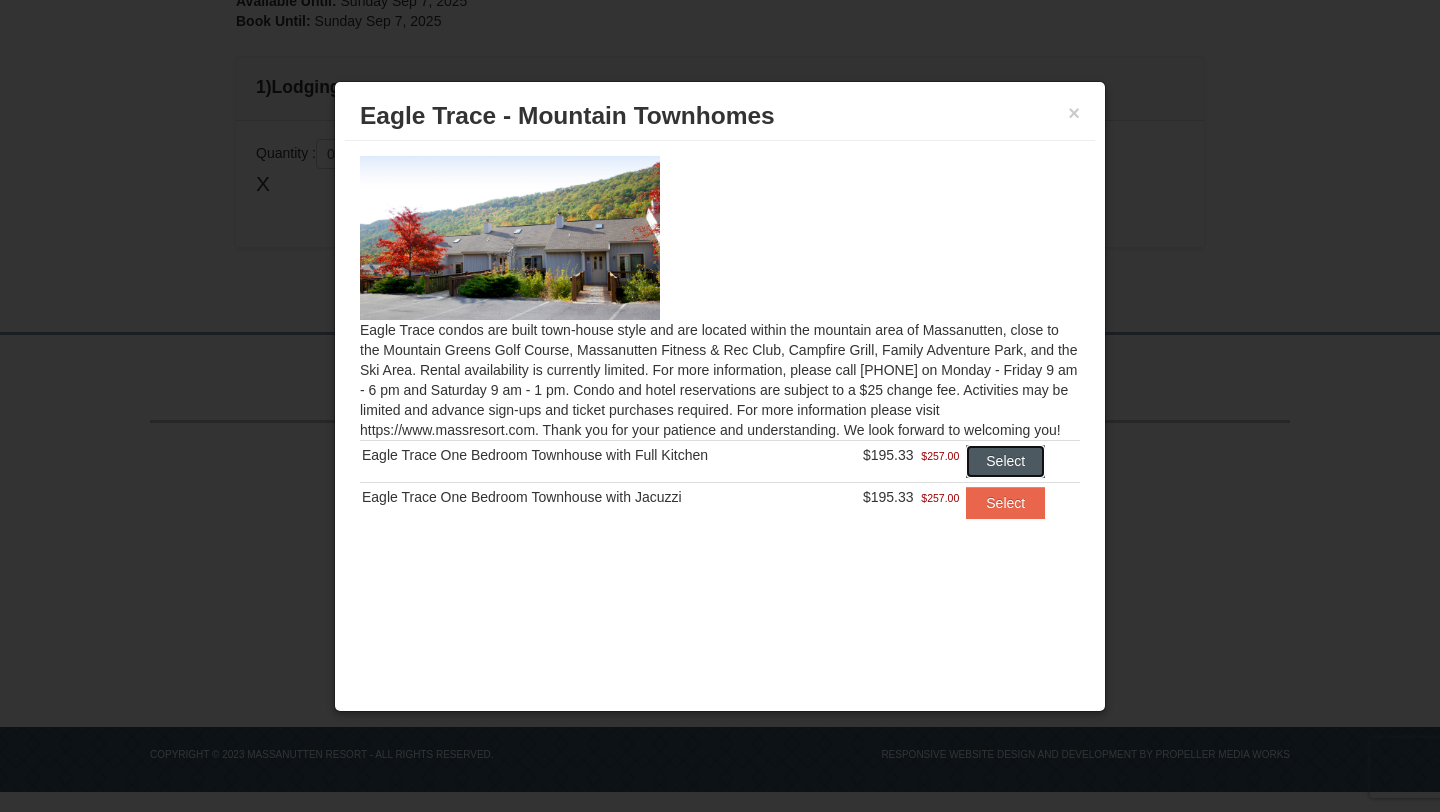 click on "Select" at bounding box center [1005, 461] 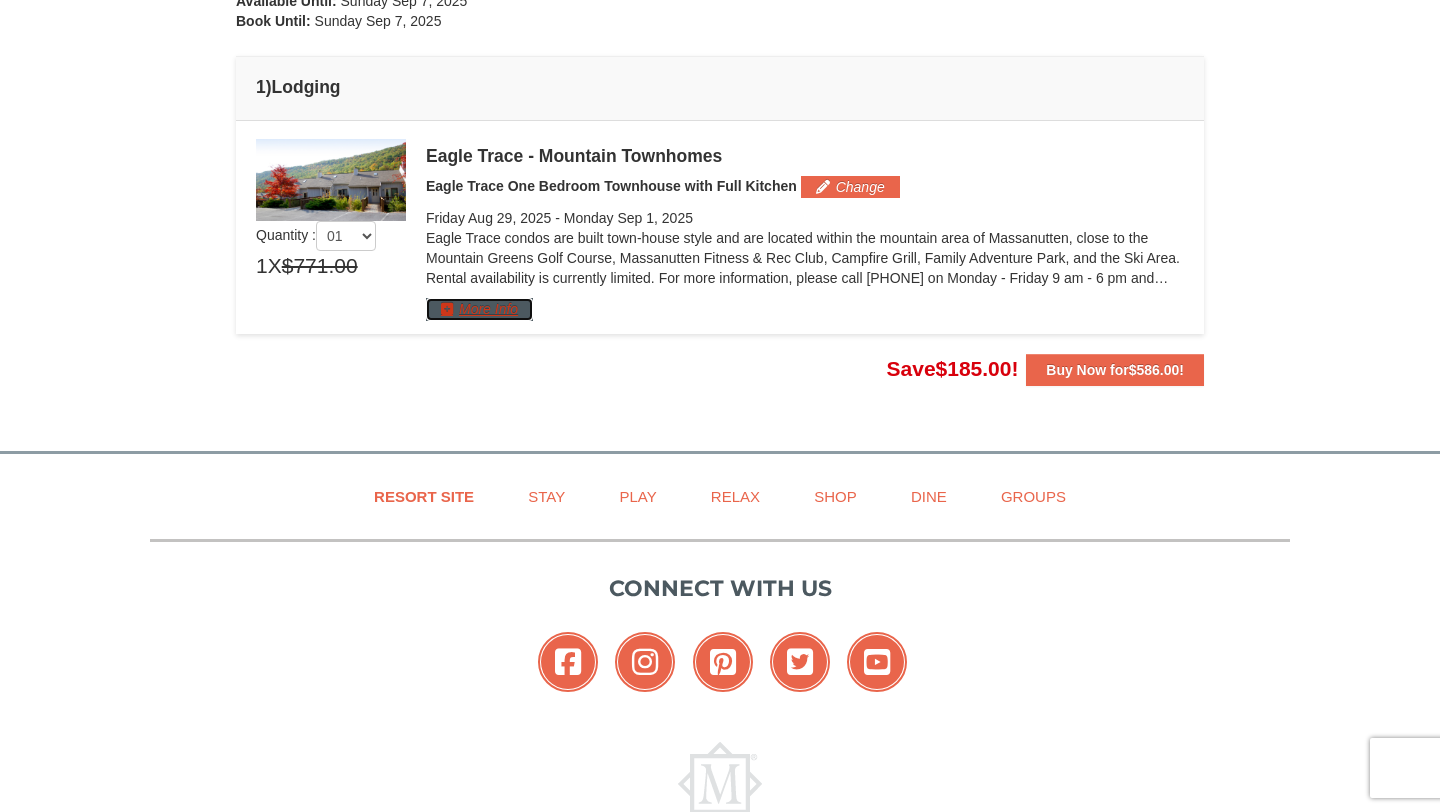 click on "More Info" at bounding box center [479, 309] 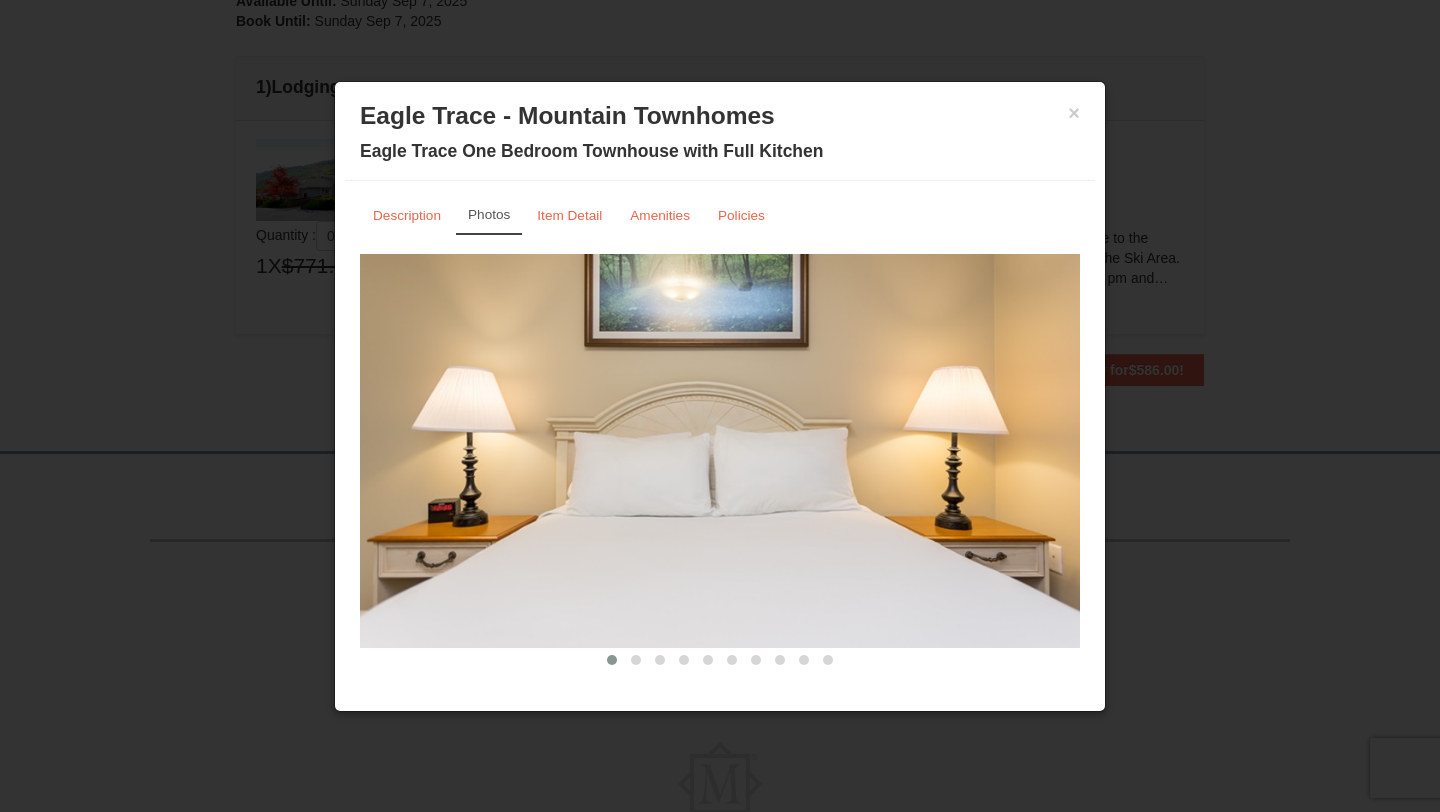 click at bounding box center [720, 451] 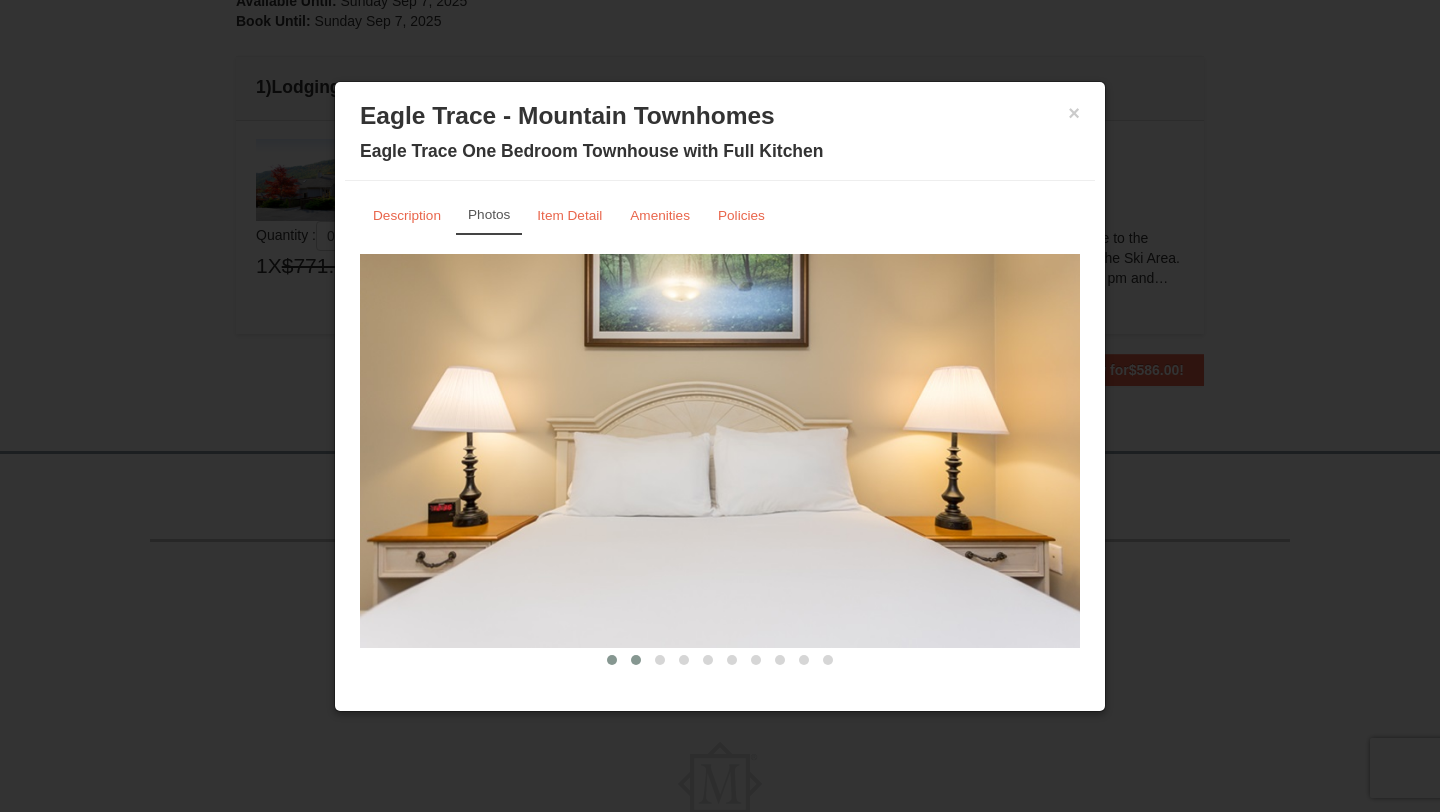 click at bounding box center (636, 660) 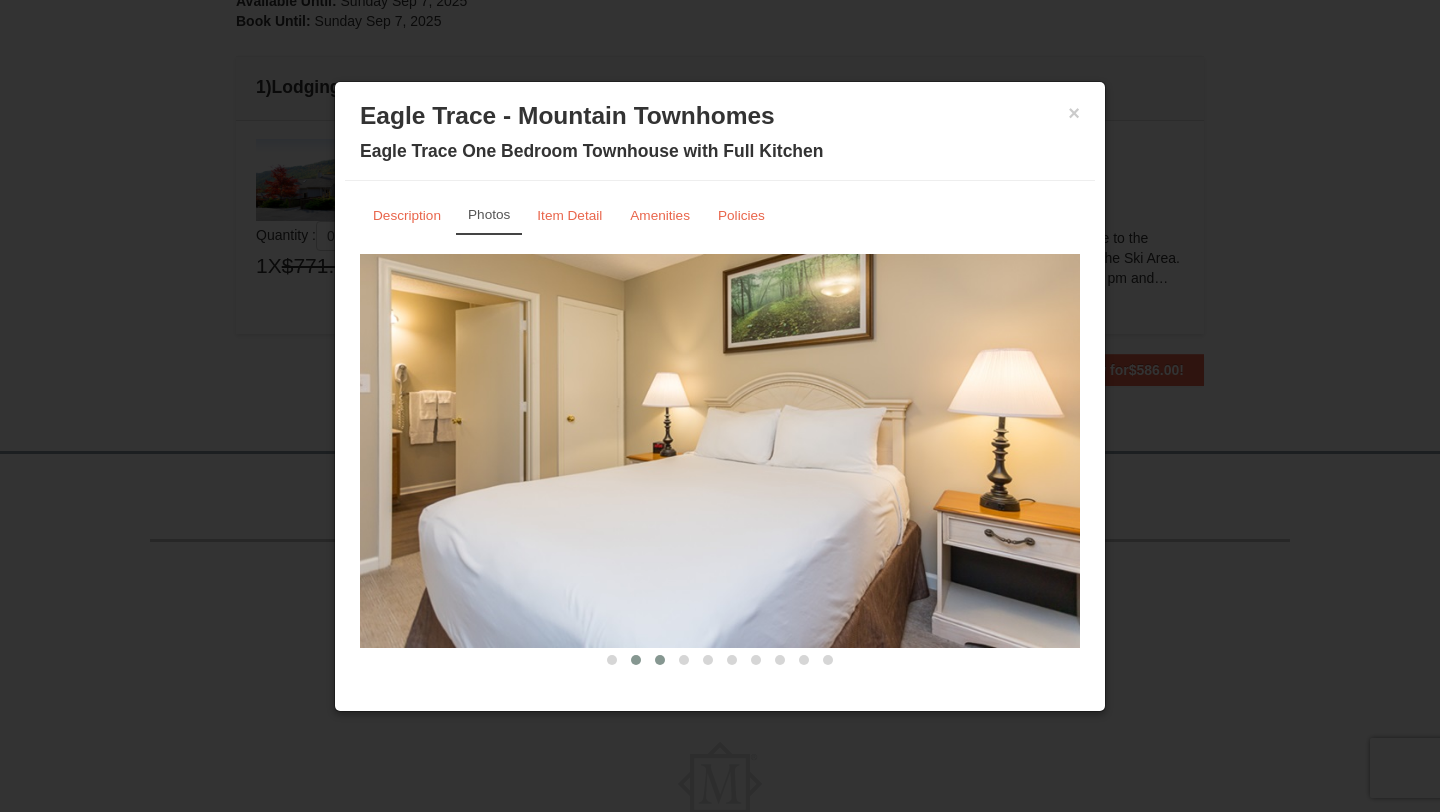 click at bounding box center [660, 660] 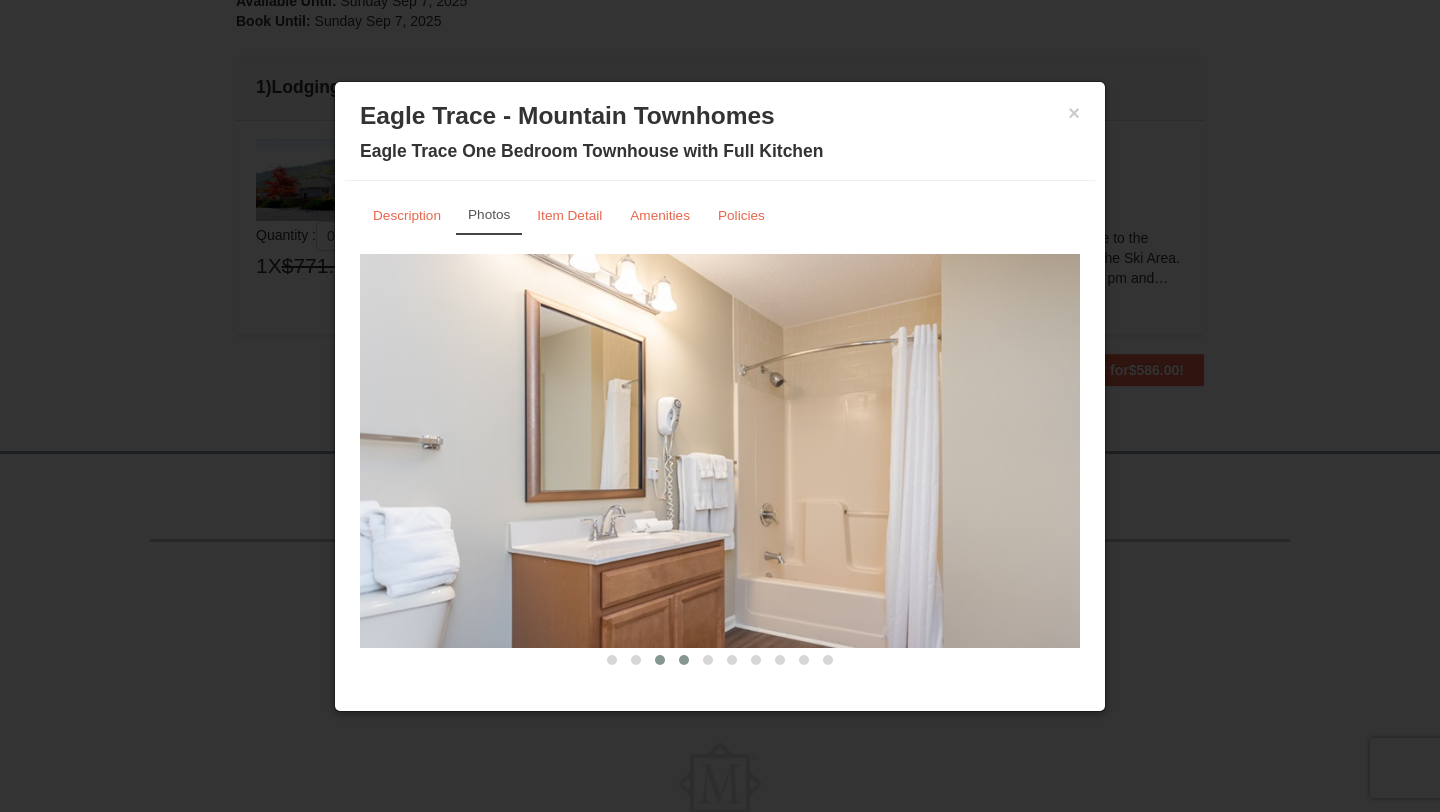 click at bounding box center (684, 660) 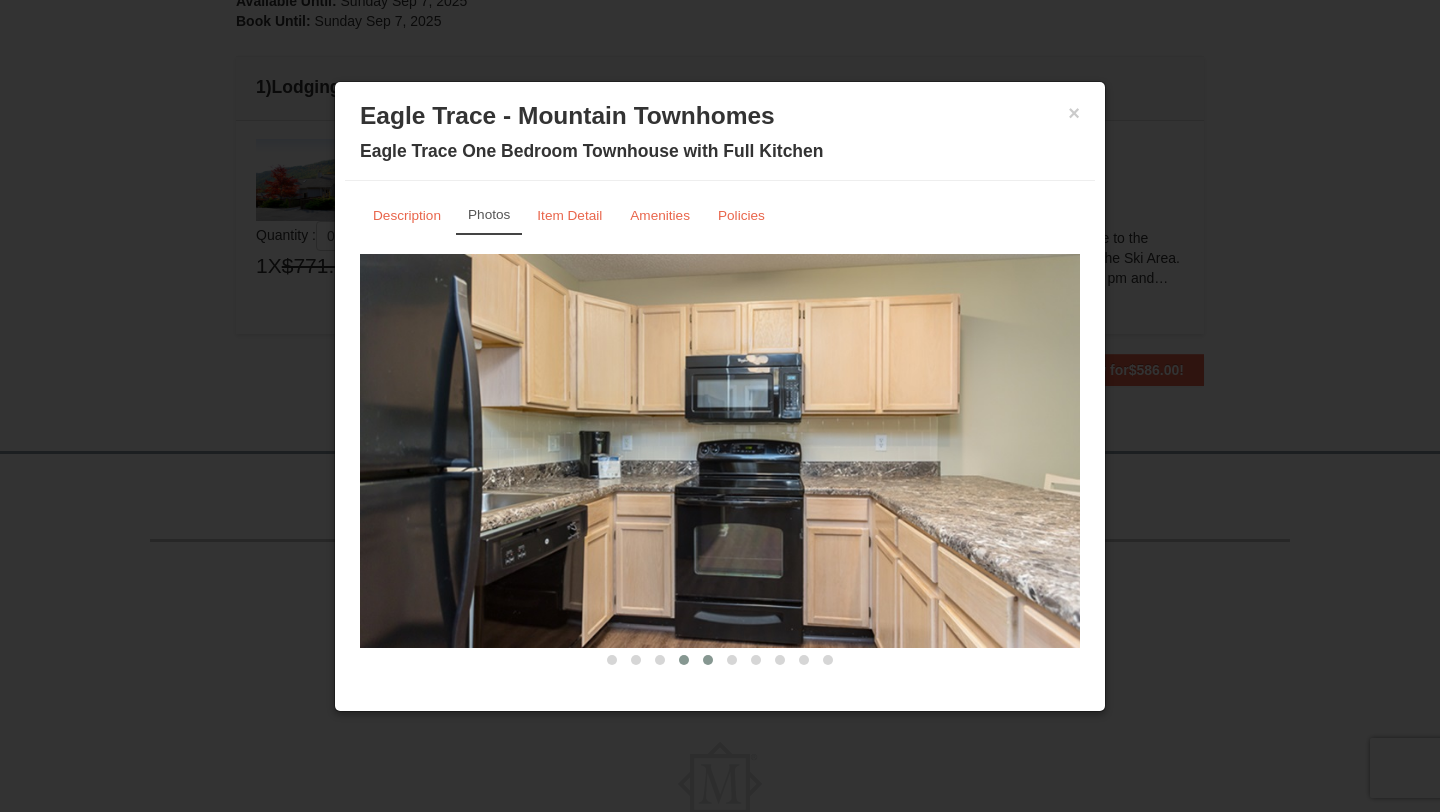 click at bounding box center (708, 660) 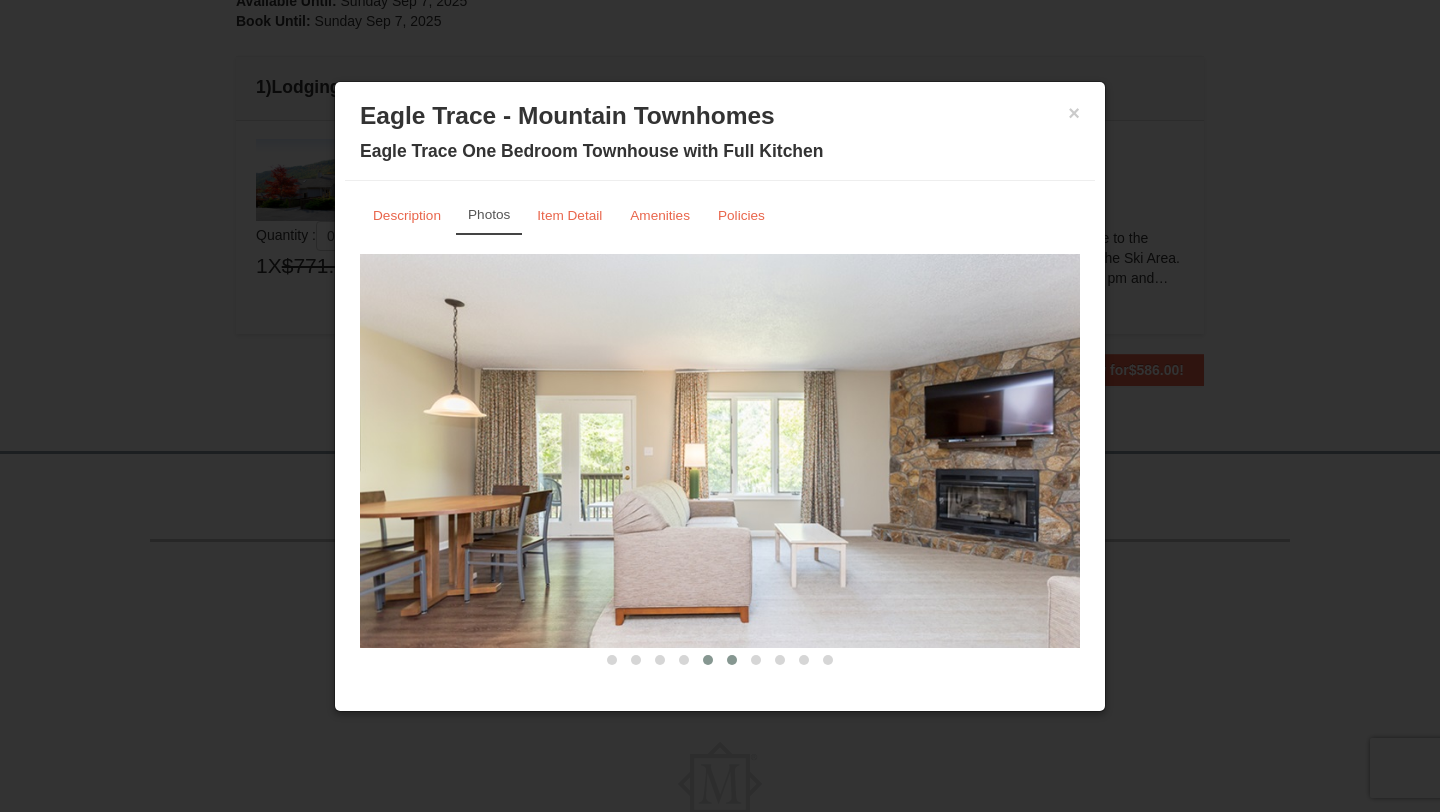 click at bounding box center [732, 660] 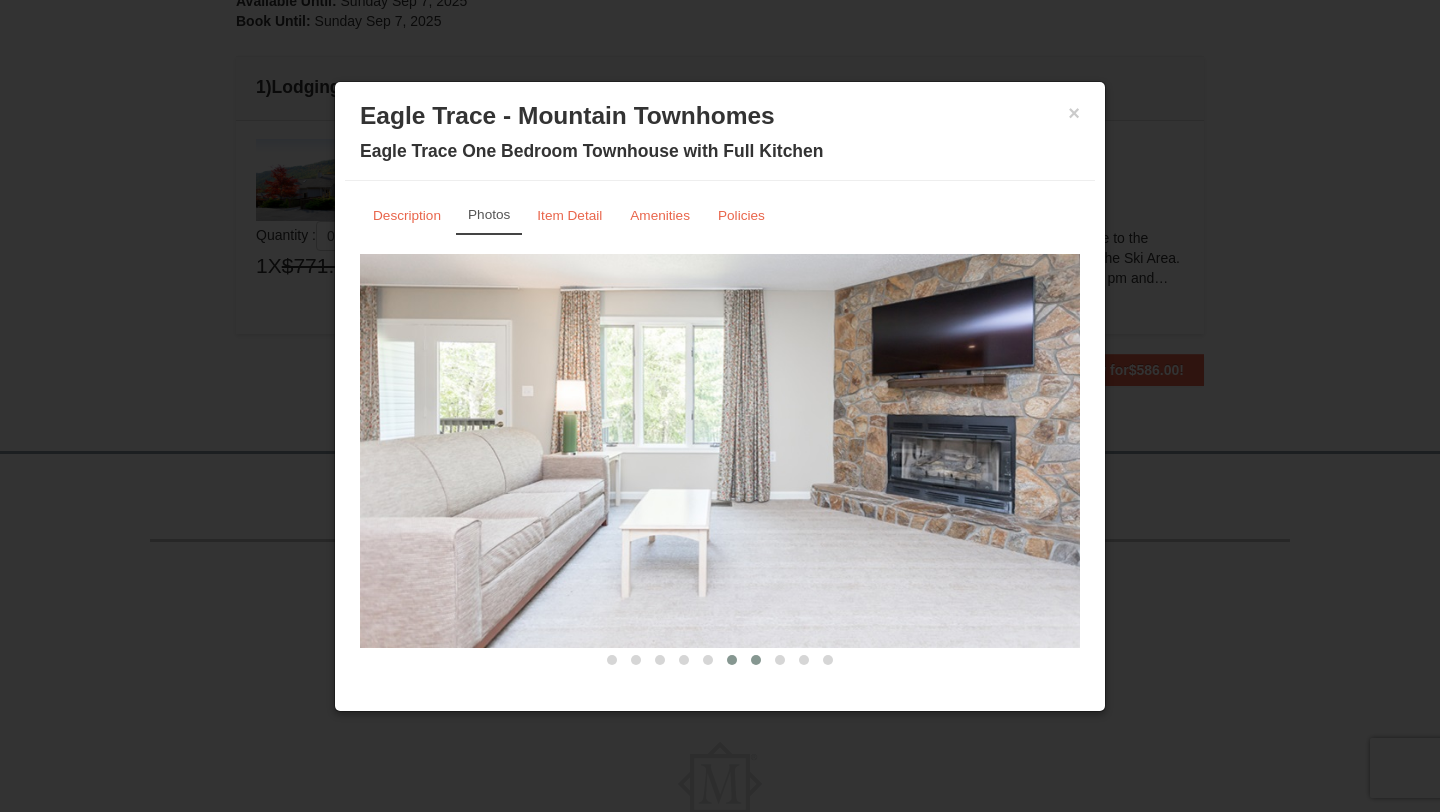 click at bounding box center [756, 660] 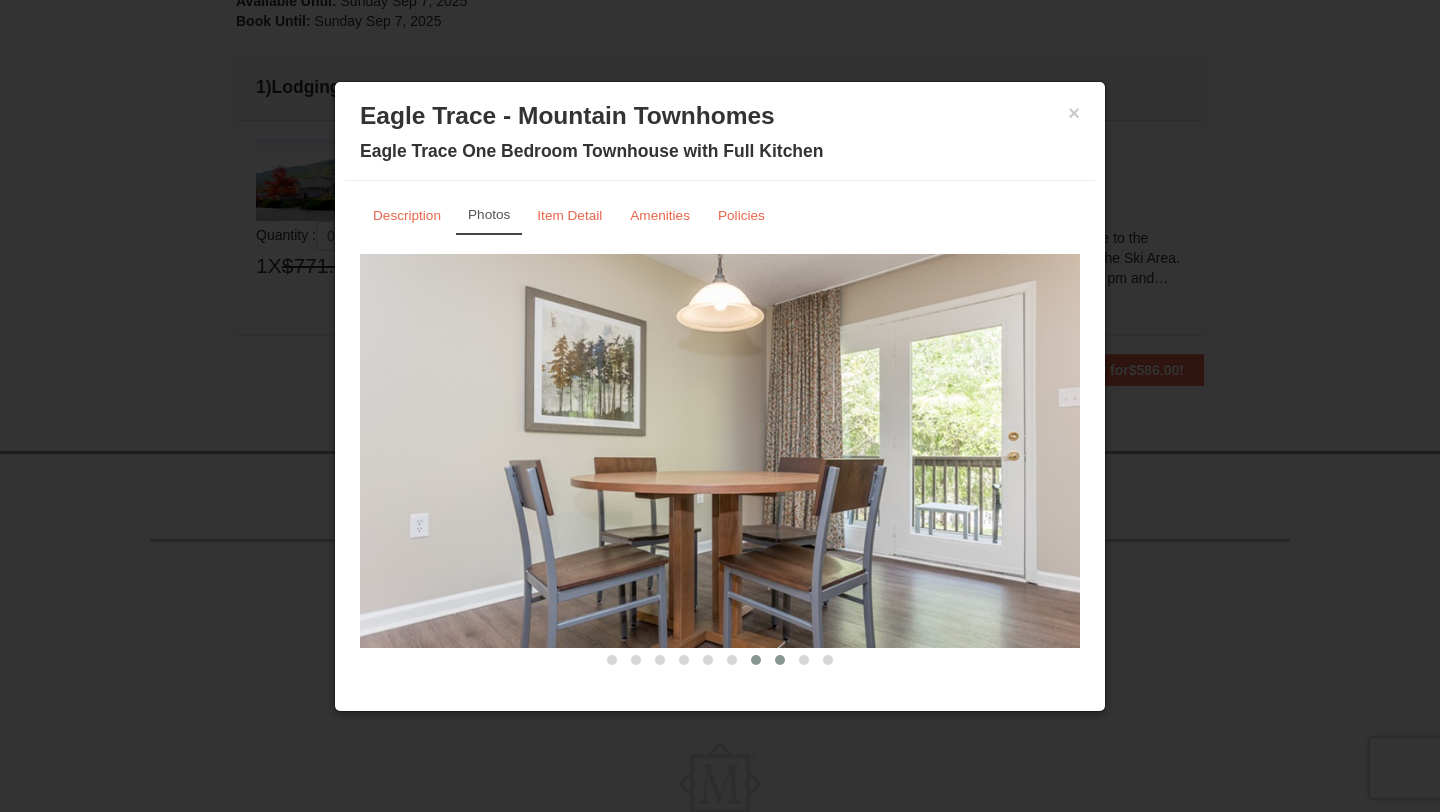 click at bounding box center [780, 660] 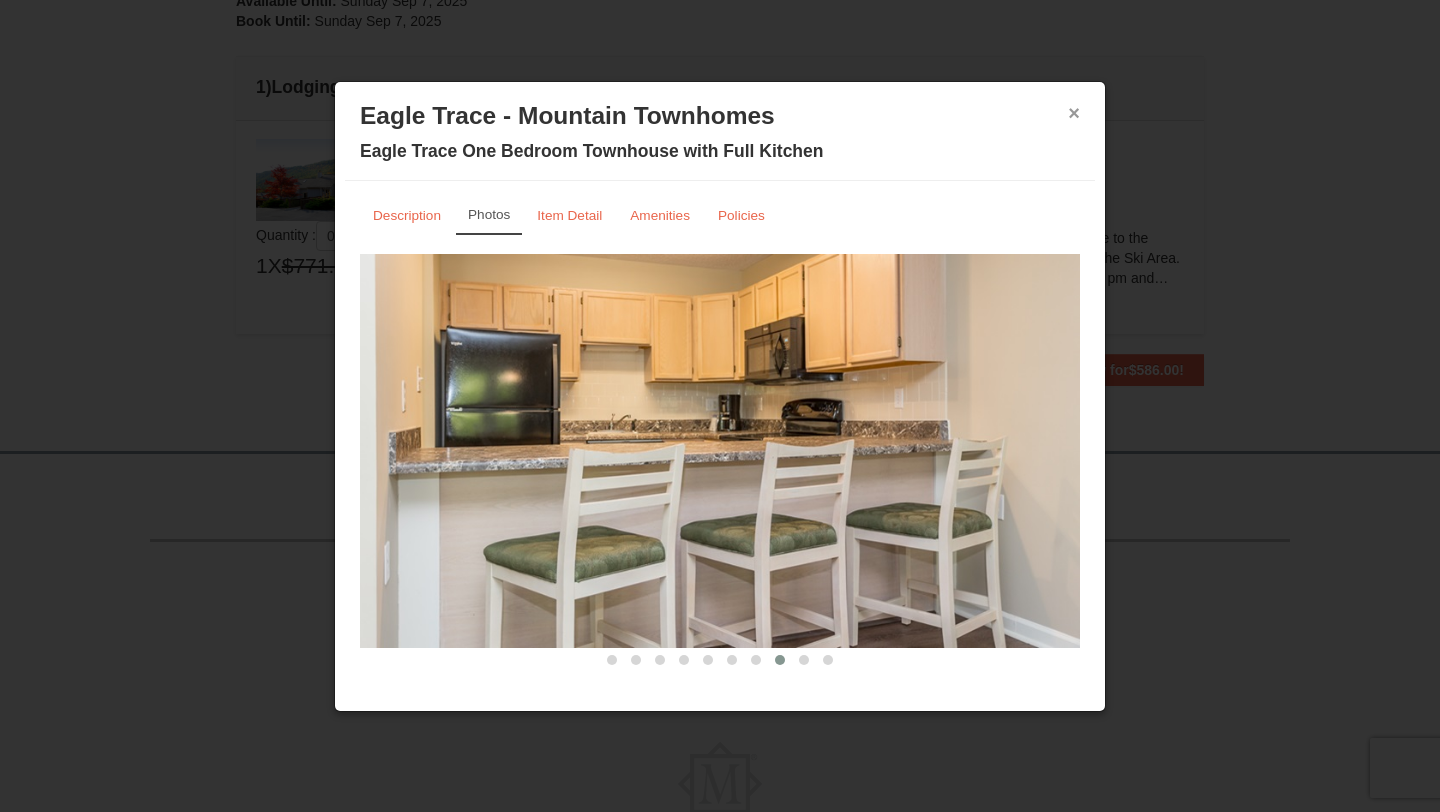 click on "×" at bounding box center [1074, 113] 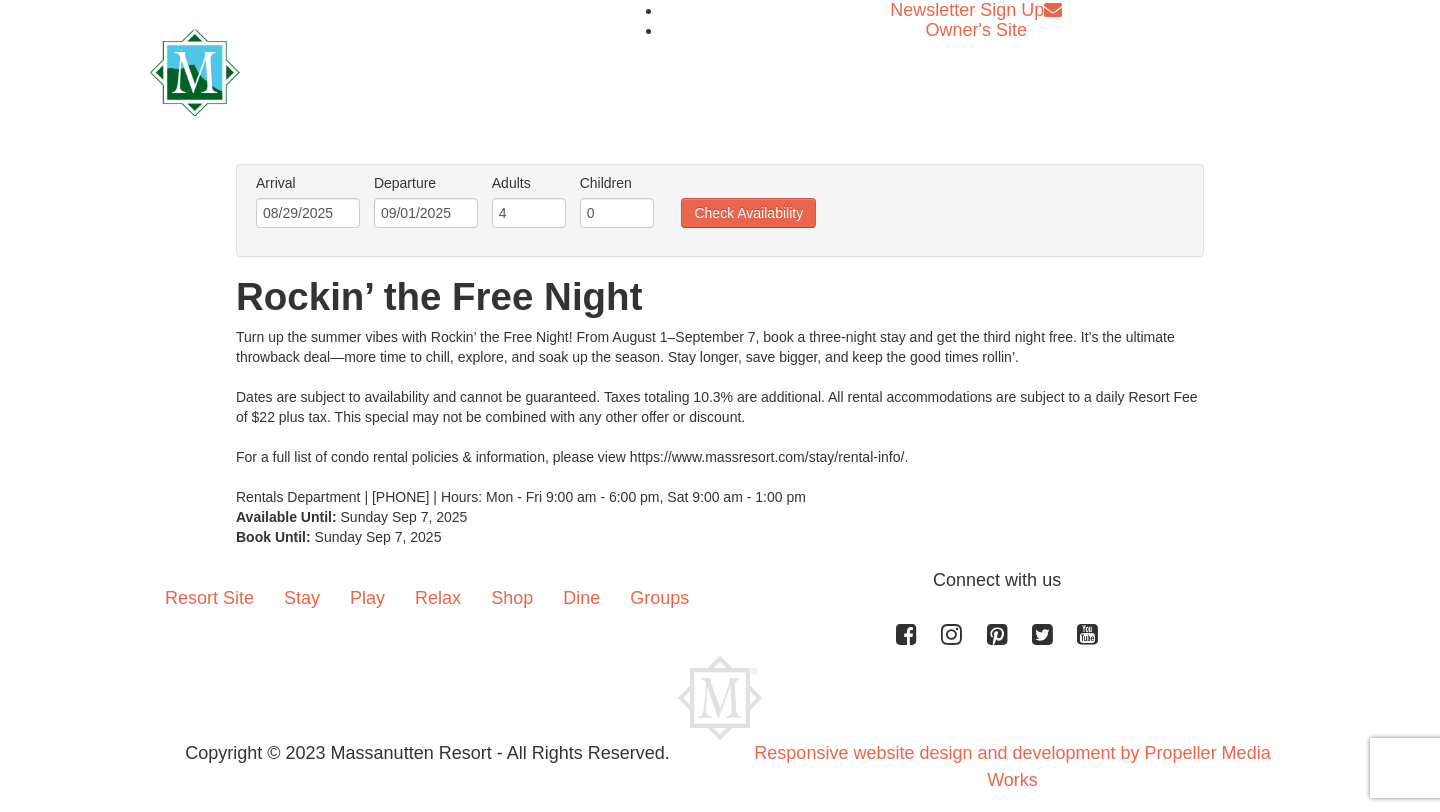 scroll, scrollTop: 0, scrollLeft: 0, axis: both 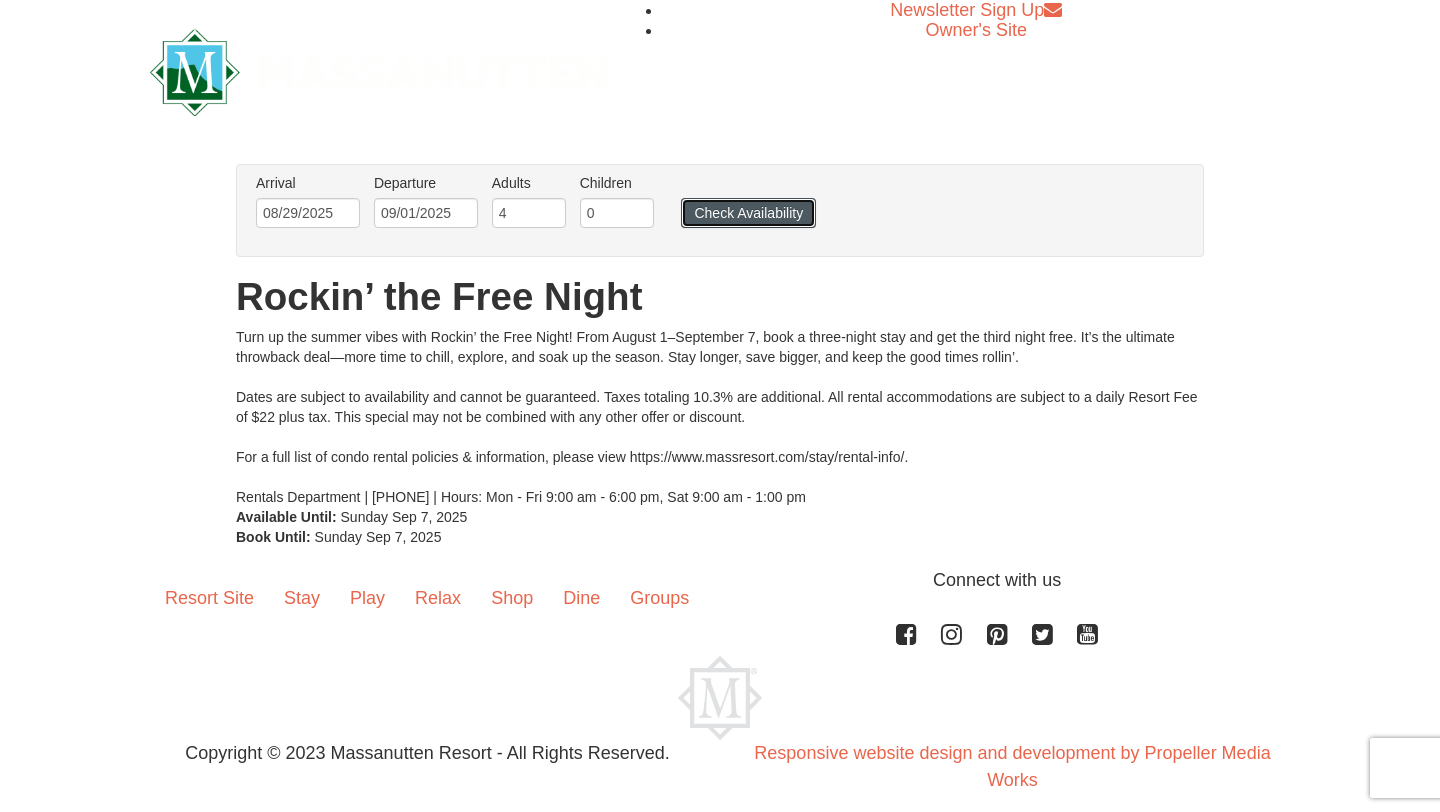 click on "Check Availability" at bounding box center (748, 213) 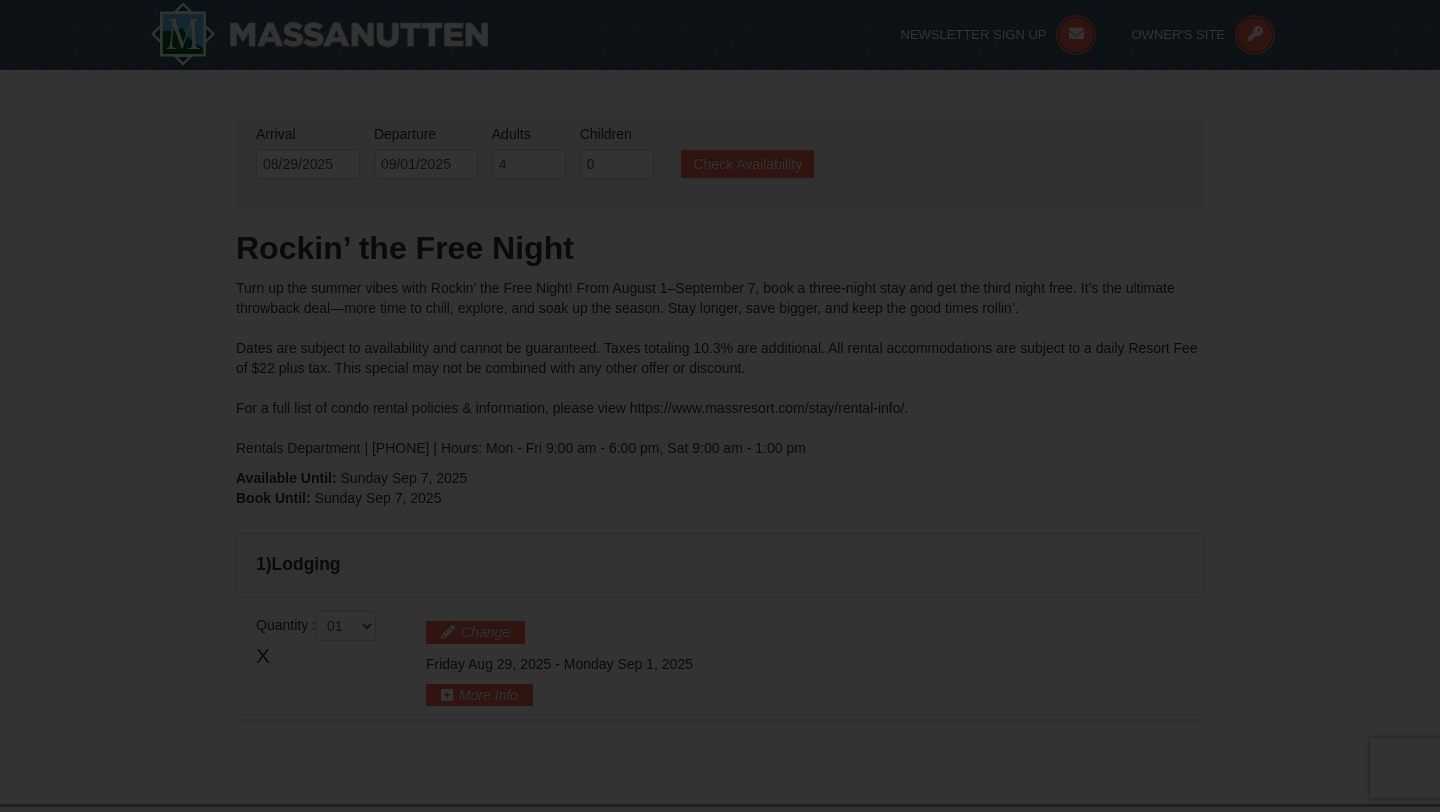 scroll, scrollTop: 111, scrollLeft: 0, axis: vertical 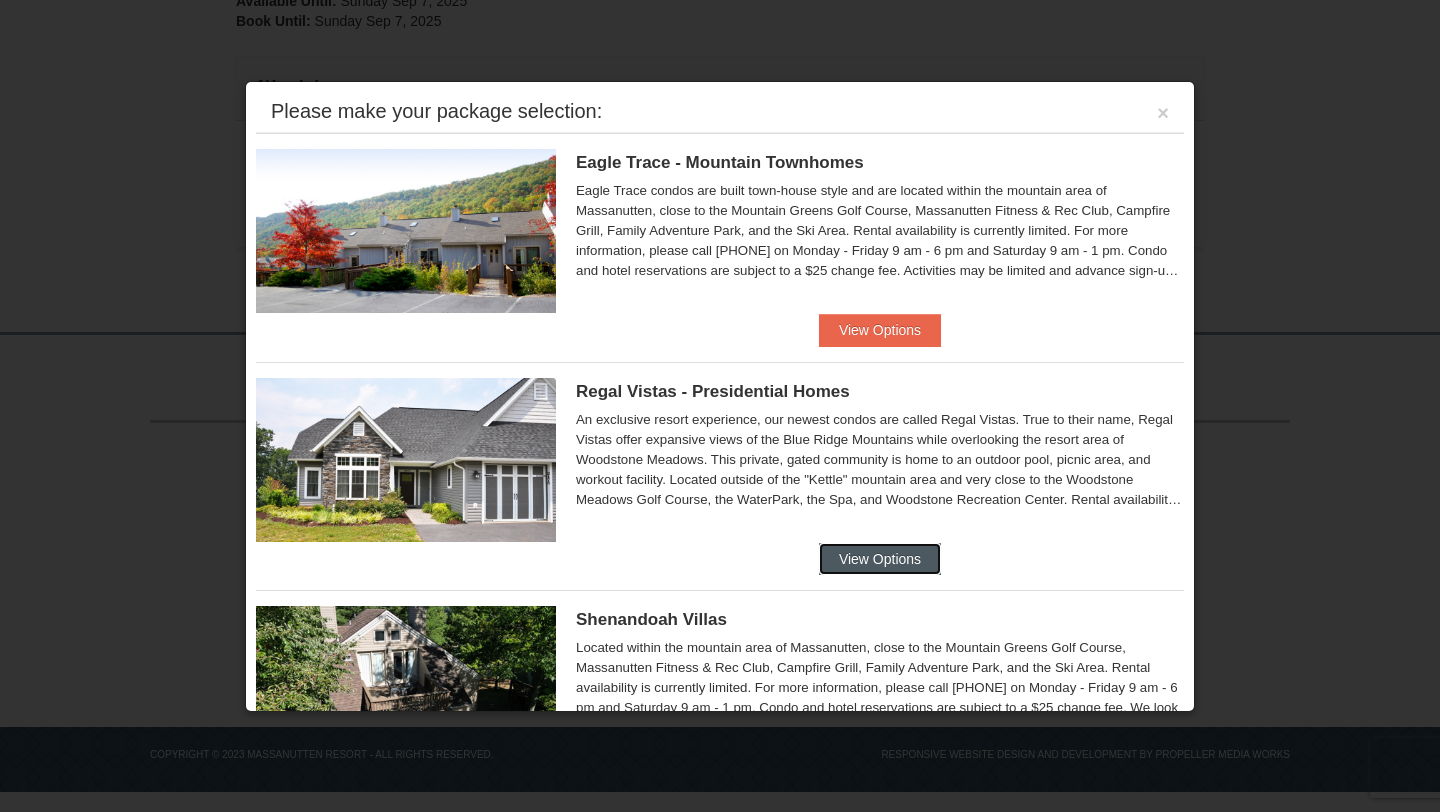 click on "View Options" at bounding box center (880, 559) 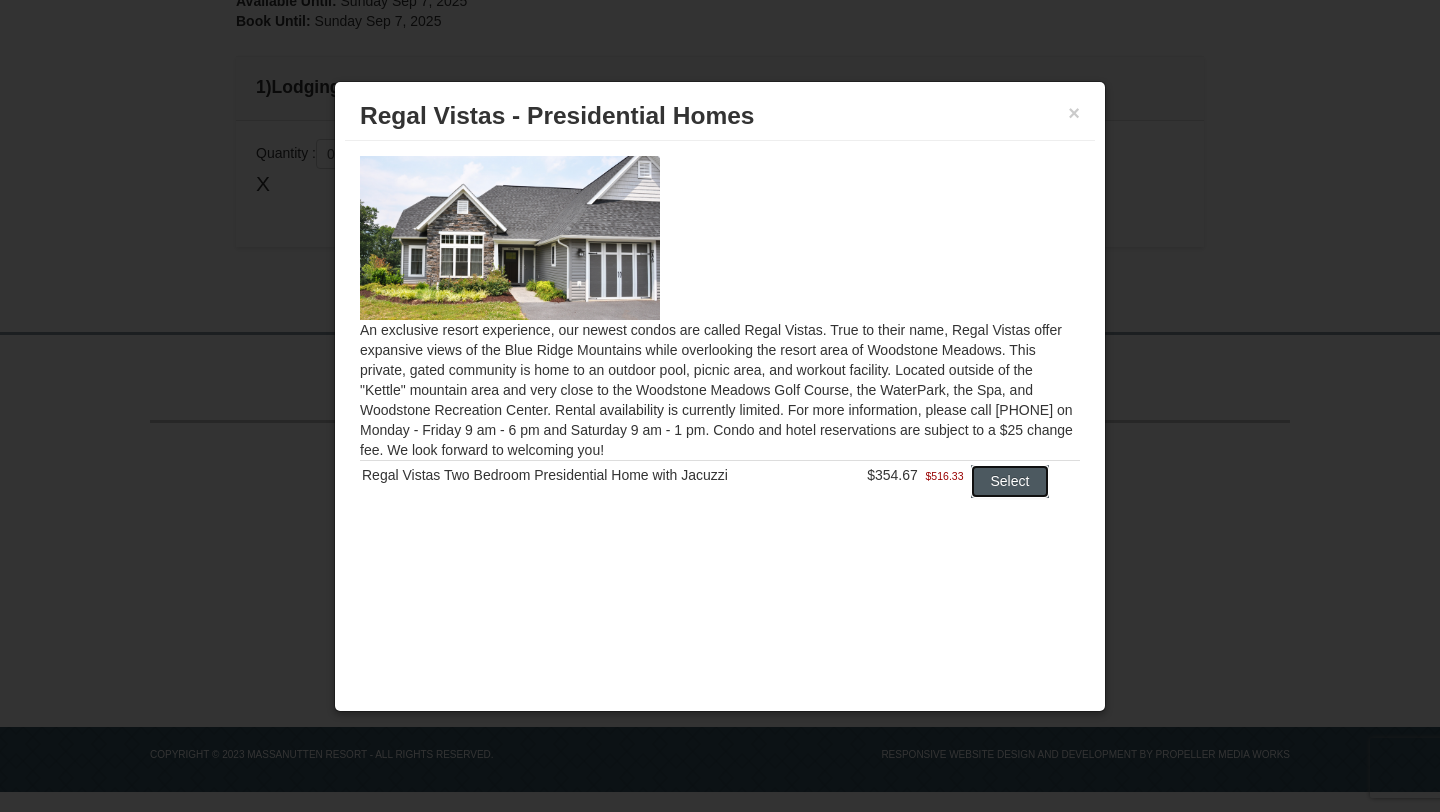 click on "Select" at bounding box center (1010, 481) 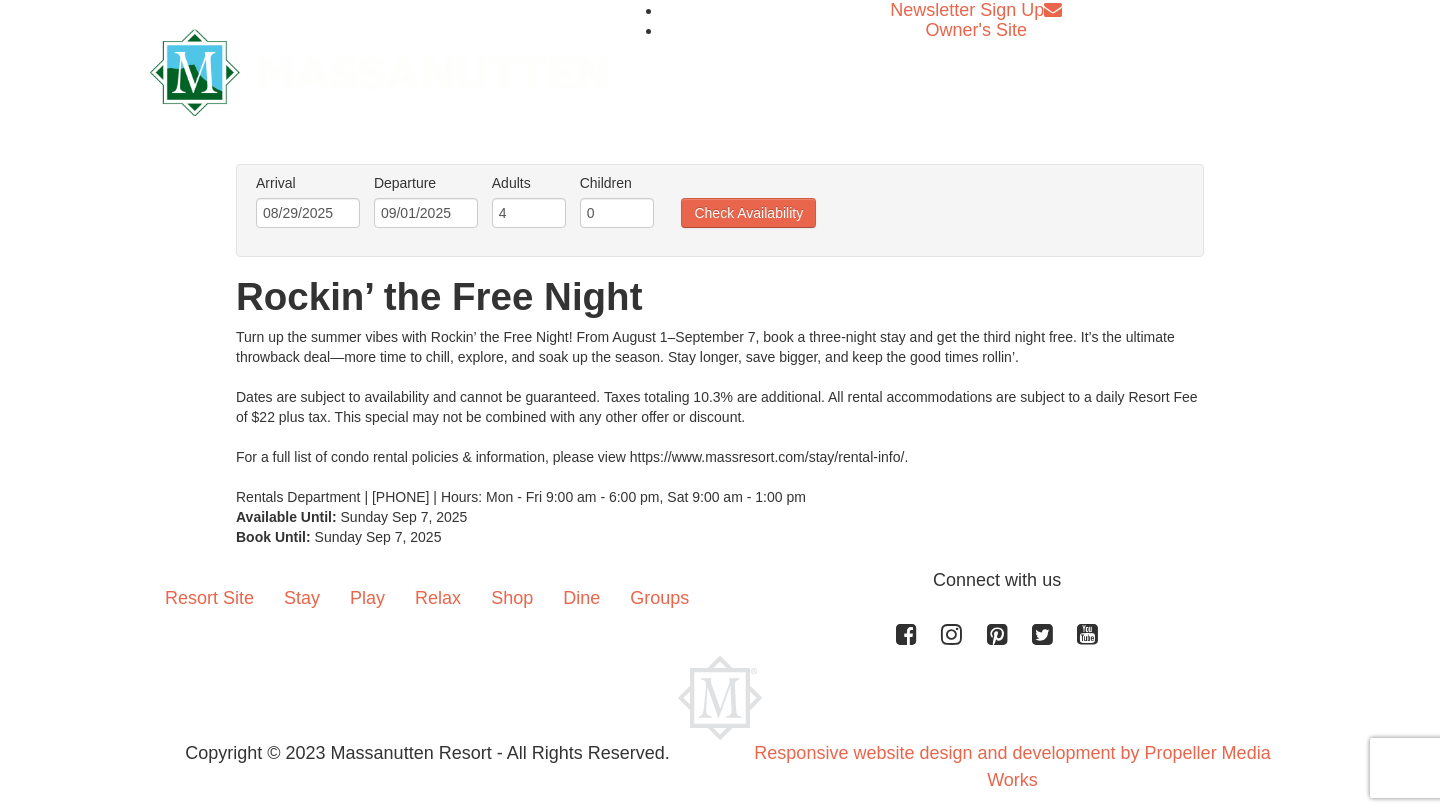 scroll, scrollTop: 0, scrollLeft: 0, axis: both 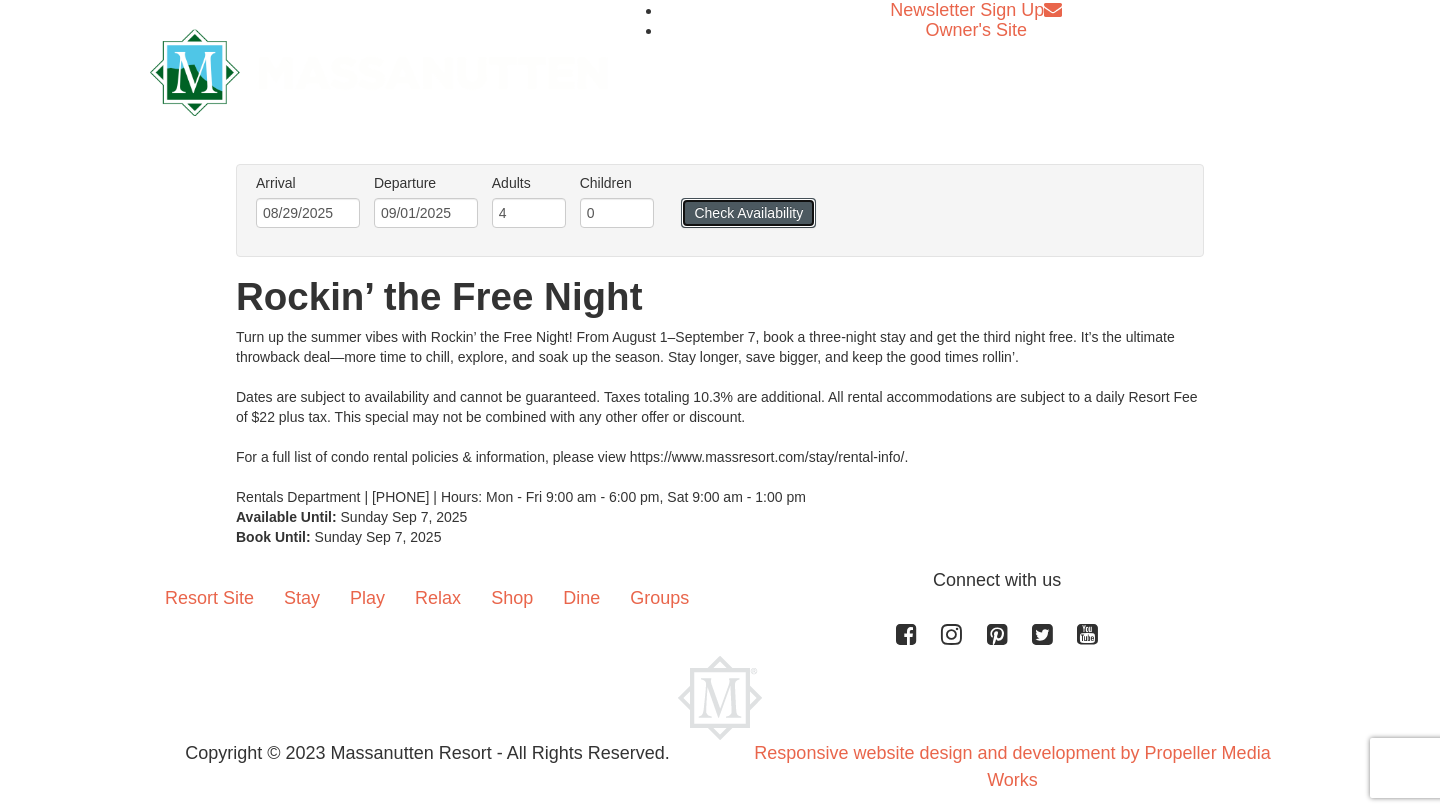click on "Check Availability" at bounding box center [748, 213] 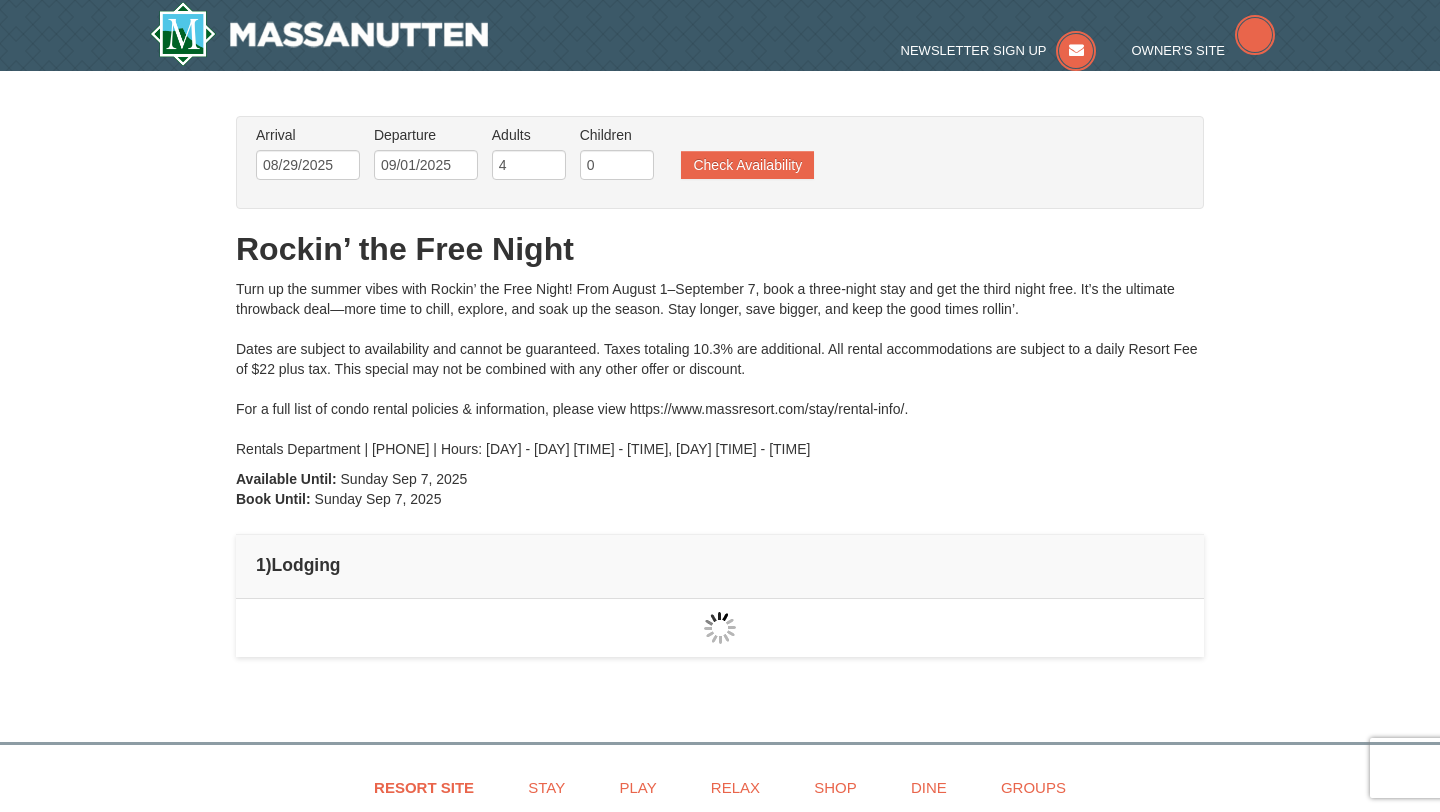 scroll, scrollTop: 26, scrollLeft: 0, axis: vertical 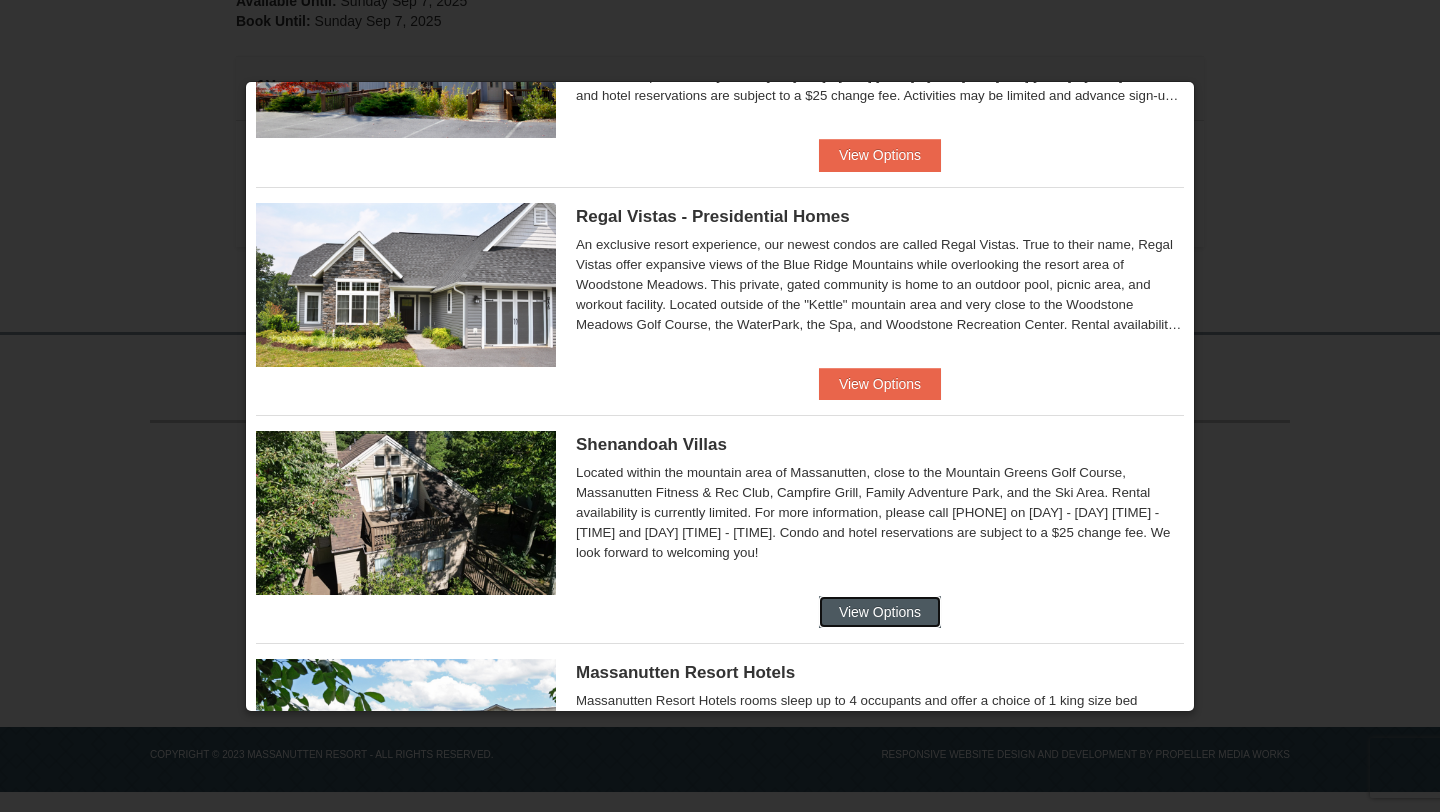 click on "View Options" at bounding box center (880, 612) 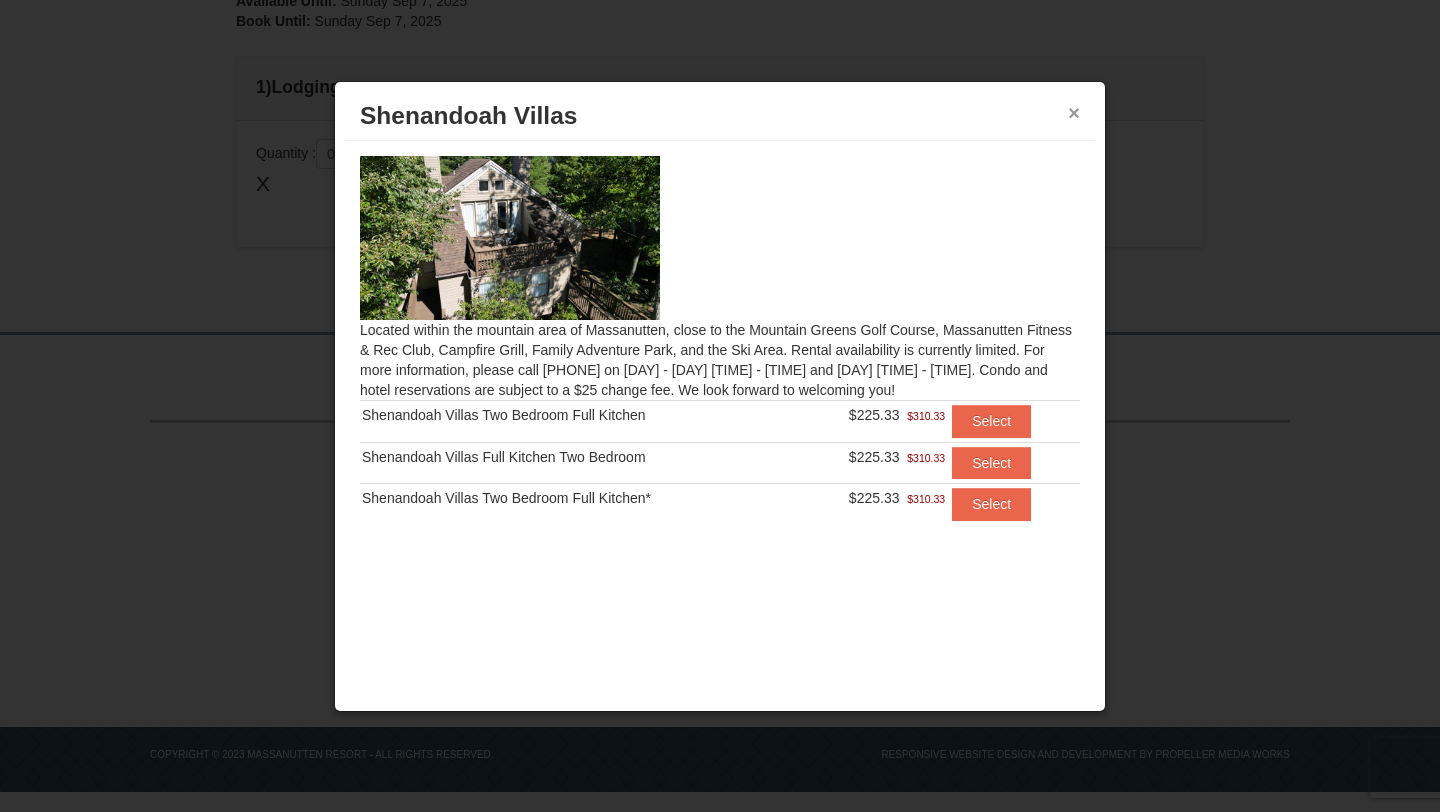 click on "×" at bounding box center (1074, 113) 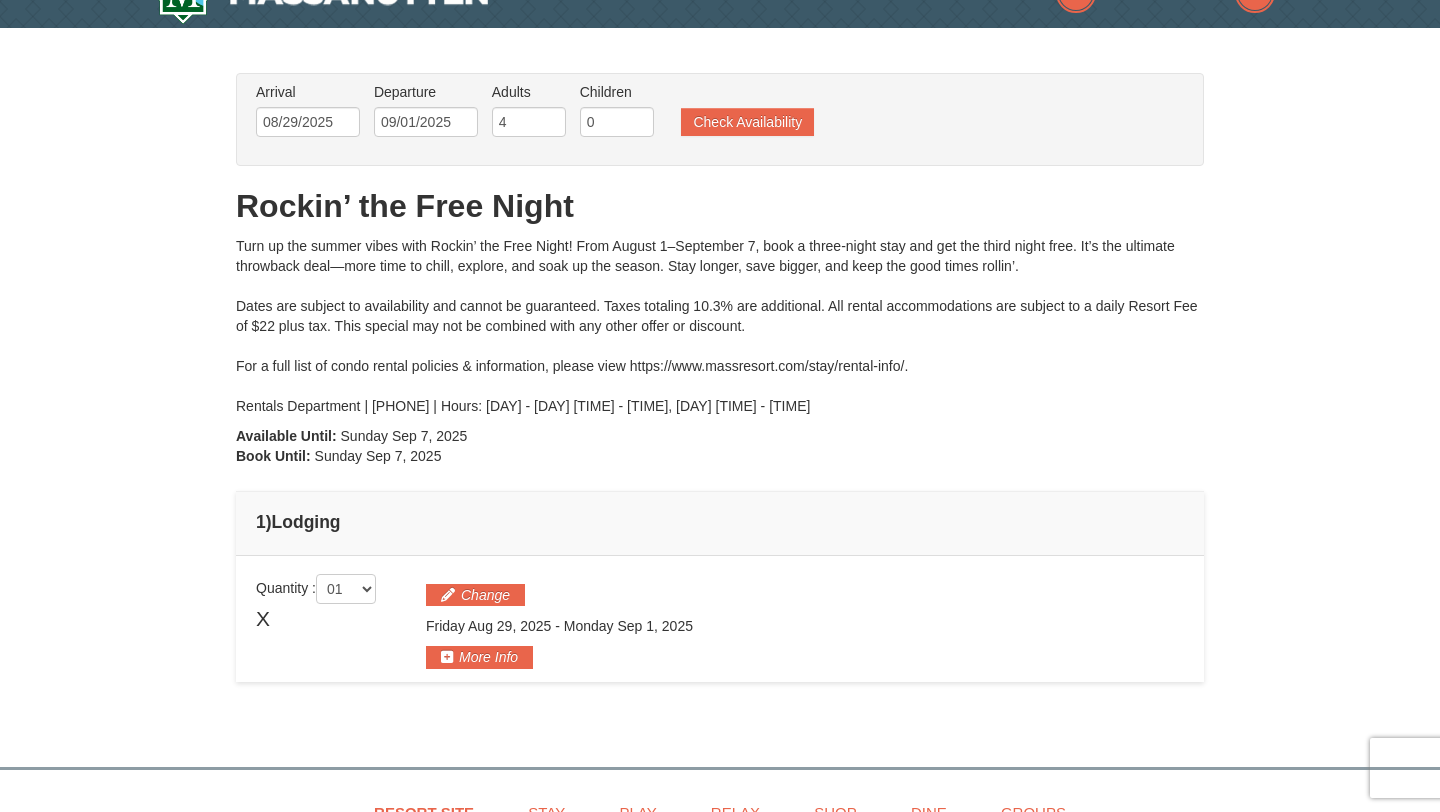 scroll, scrollTop: 41, scrollLeft: 0, axis: vertical 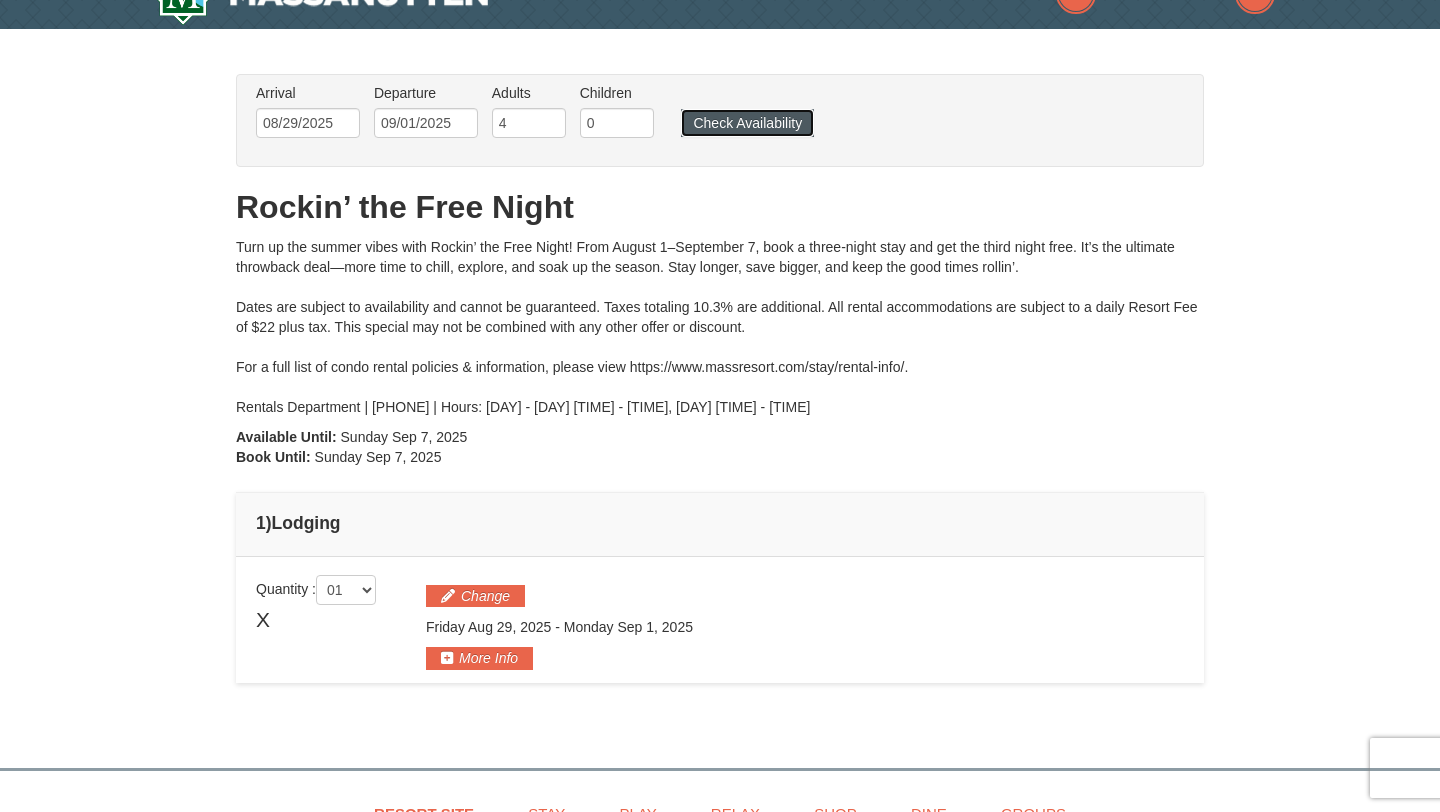 click on "Check Availability" at bounding box center [747, 123] 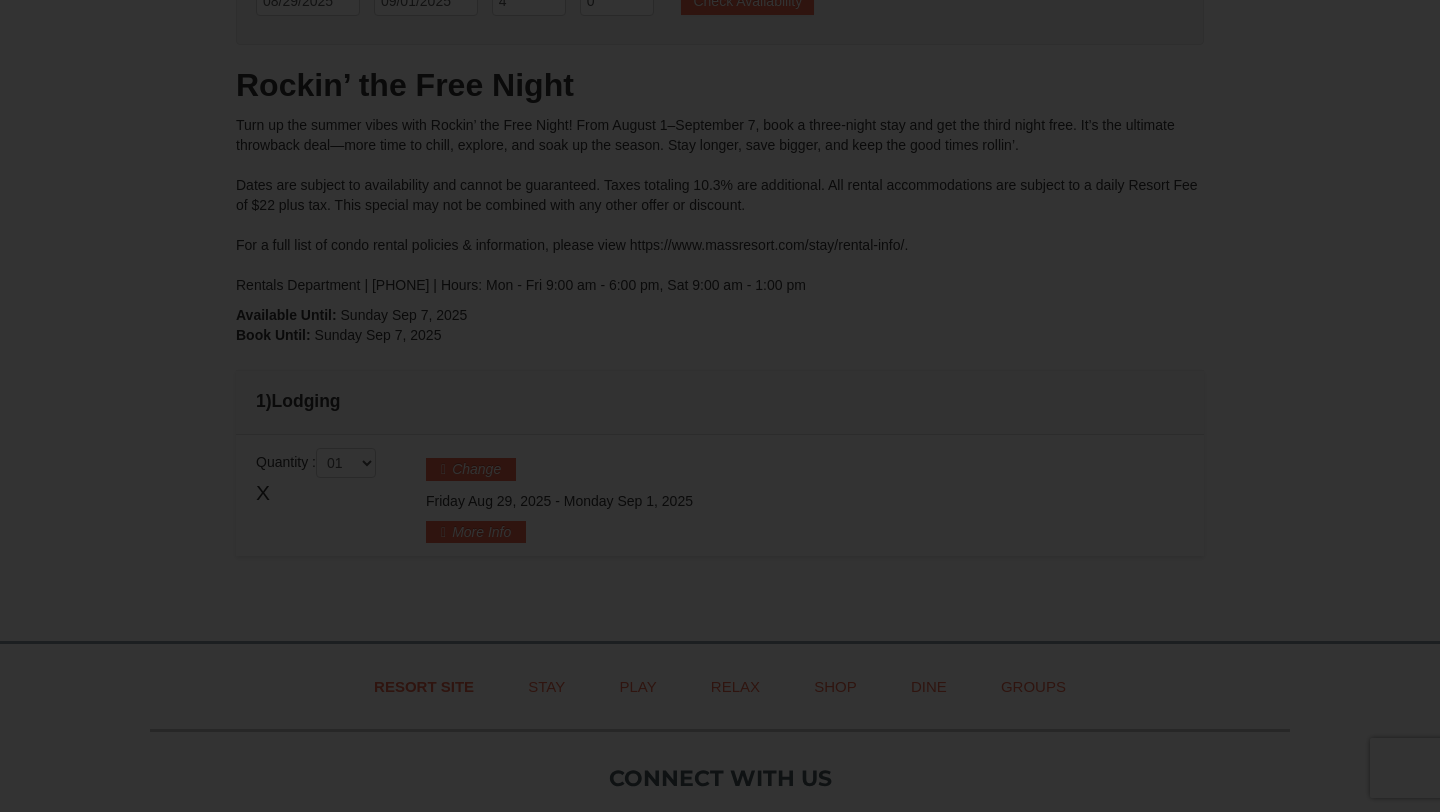 scroll, scrollTop: 0, scrollLeft: 0, axis: both 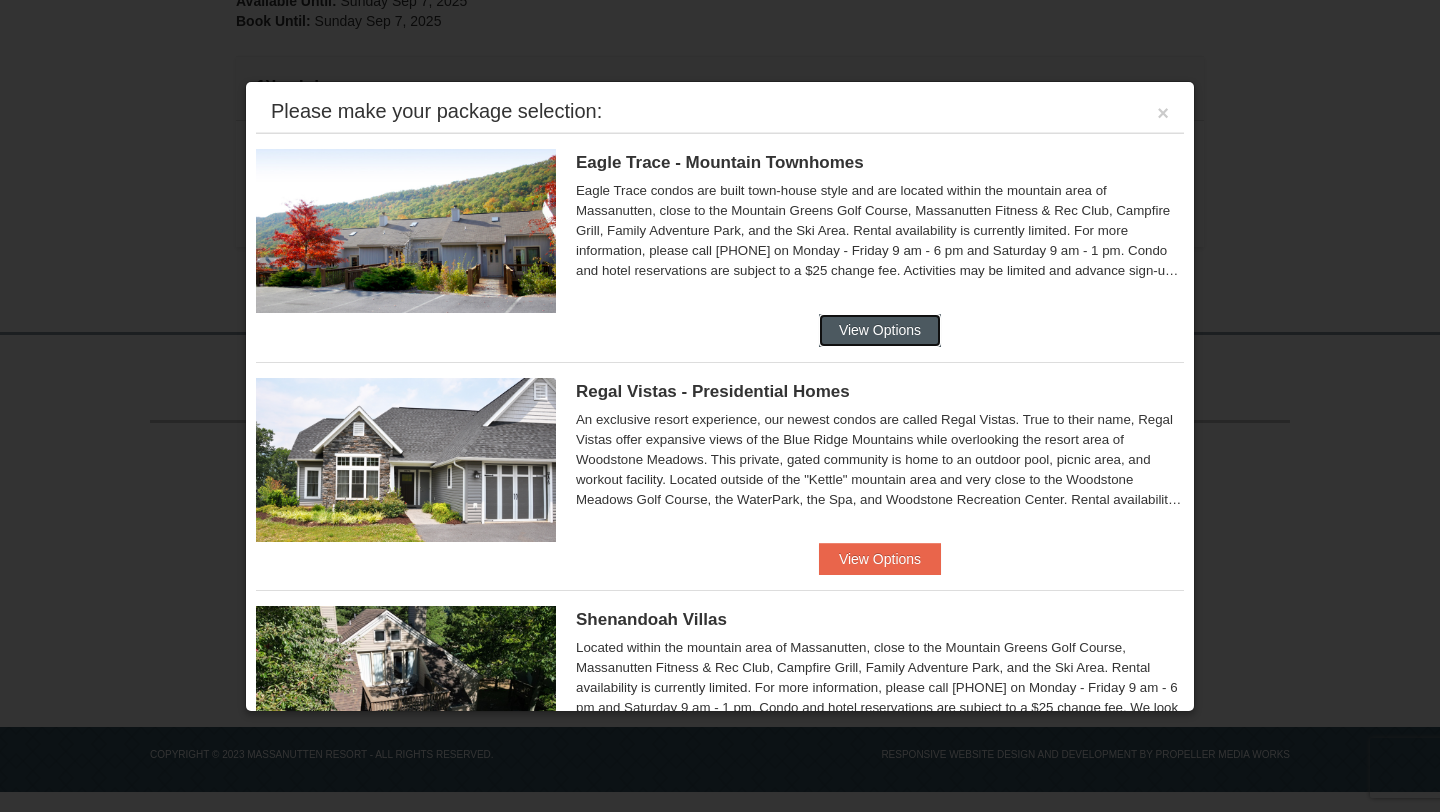 click on "View Options" at bounding box center [880, 330] 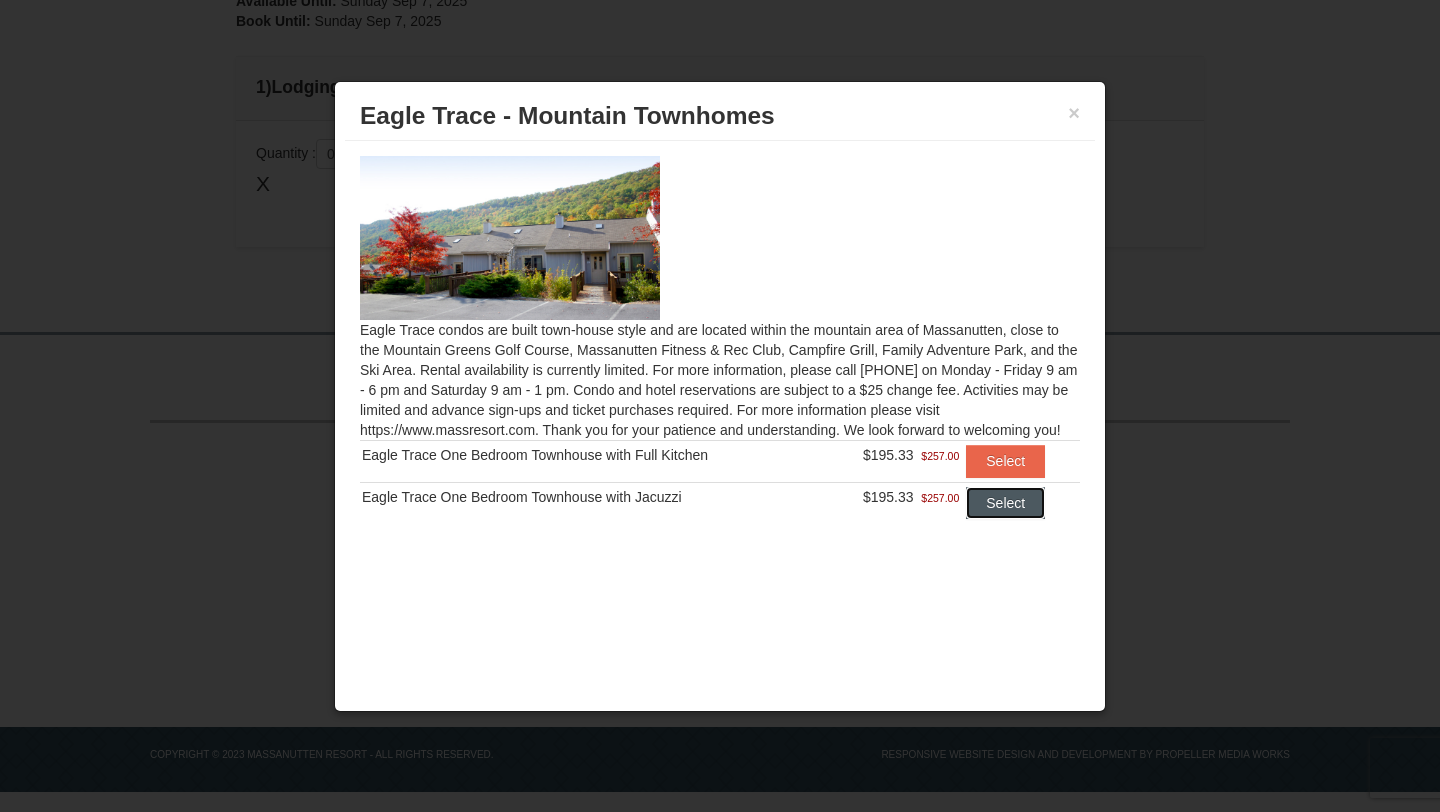 click on "Select" at bounding box center [1005, 503] 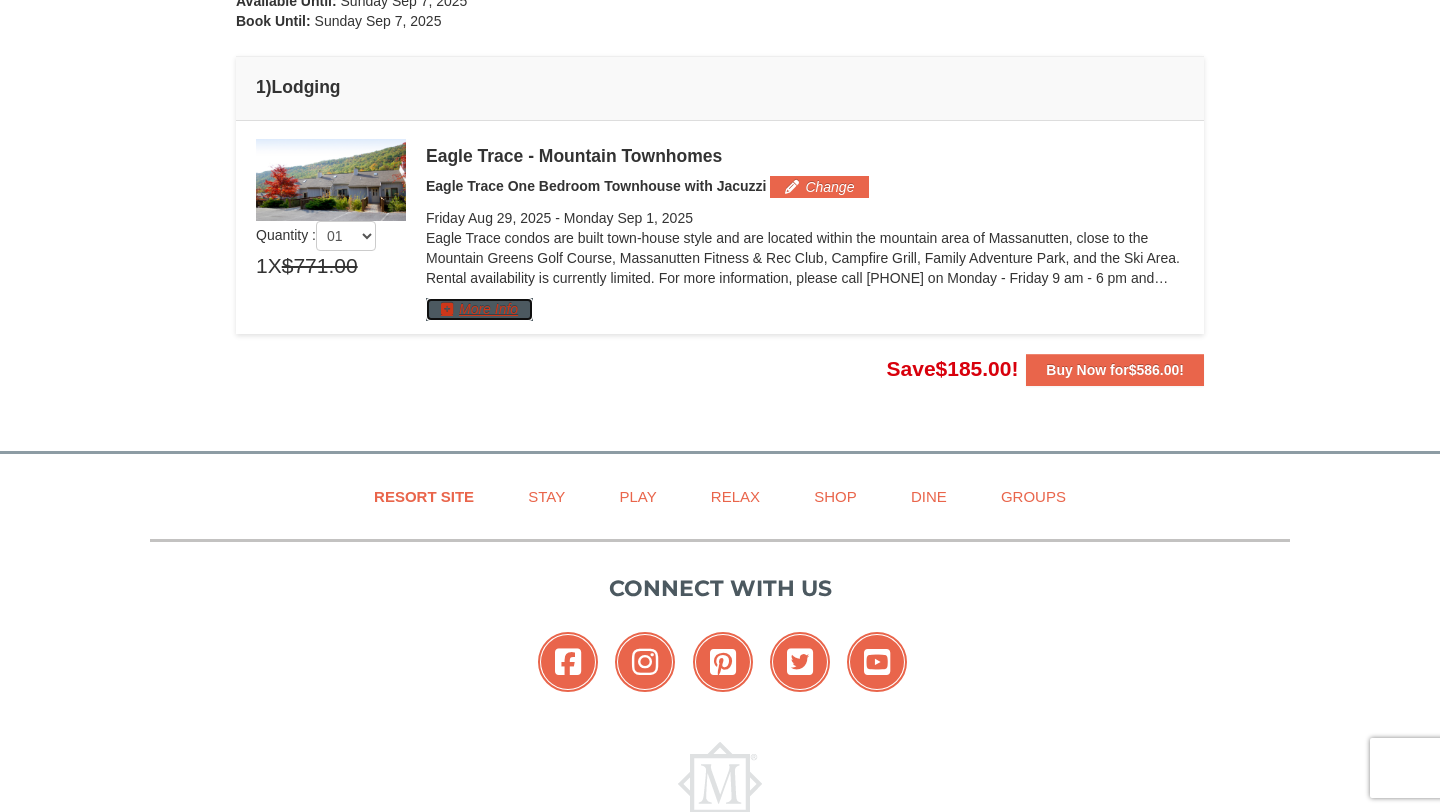click on "More Info" at bounding box center (479, 309) 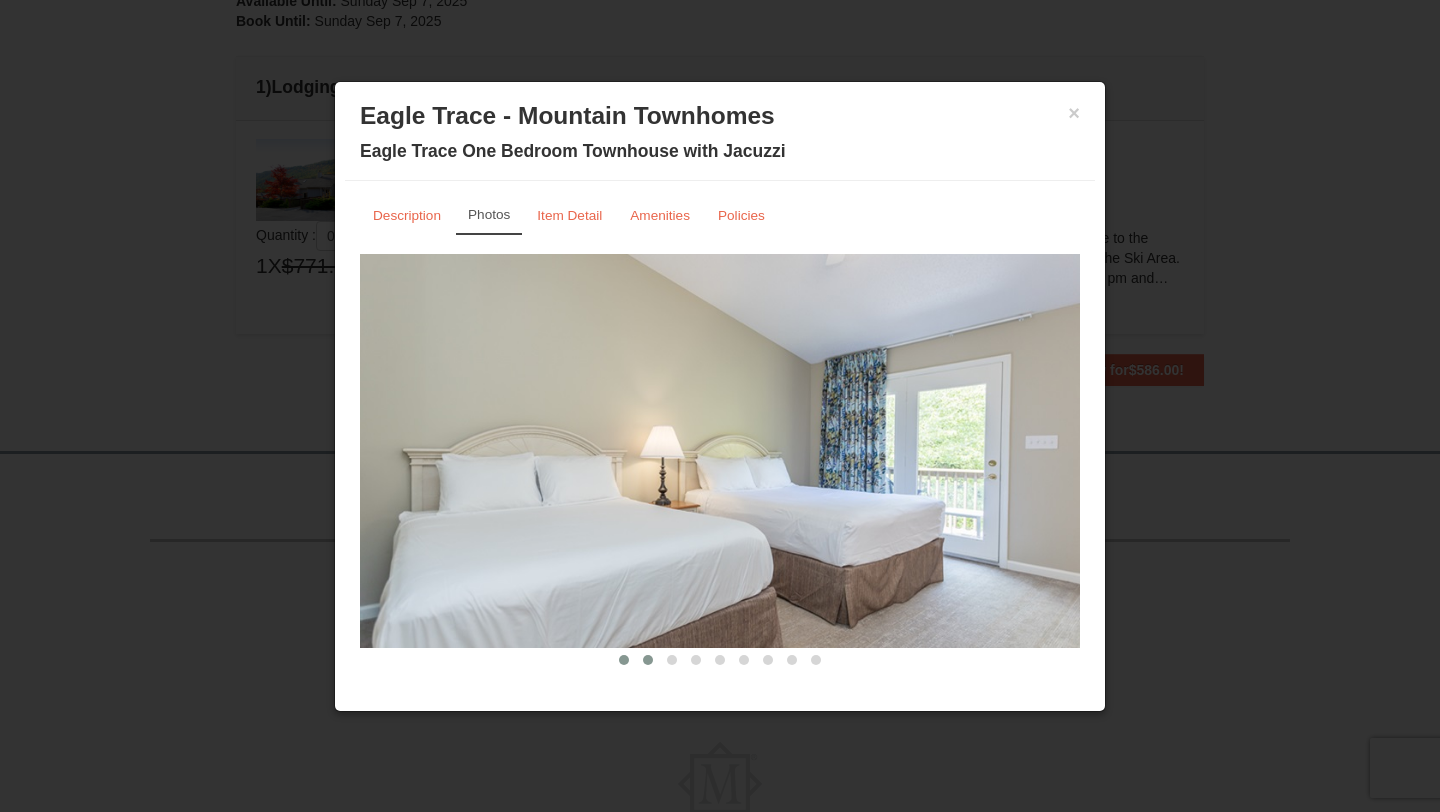 click at bounding box center [648, 660] 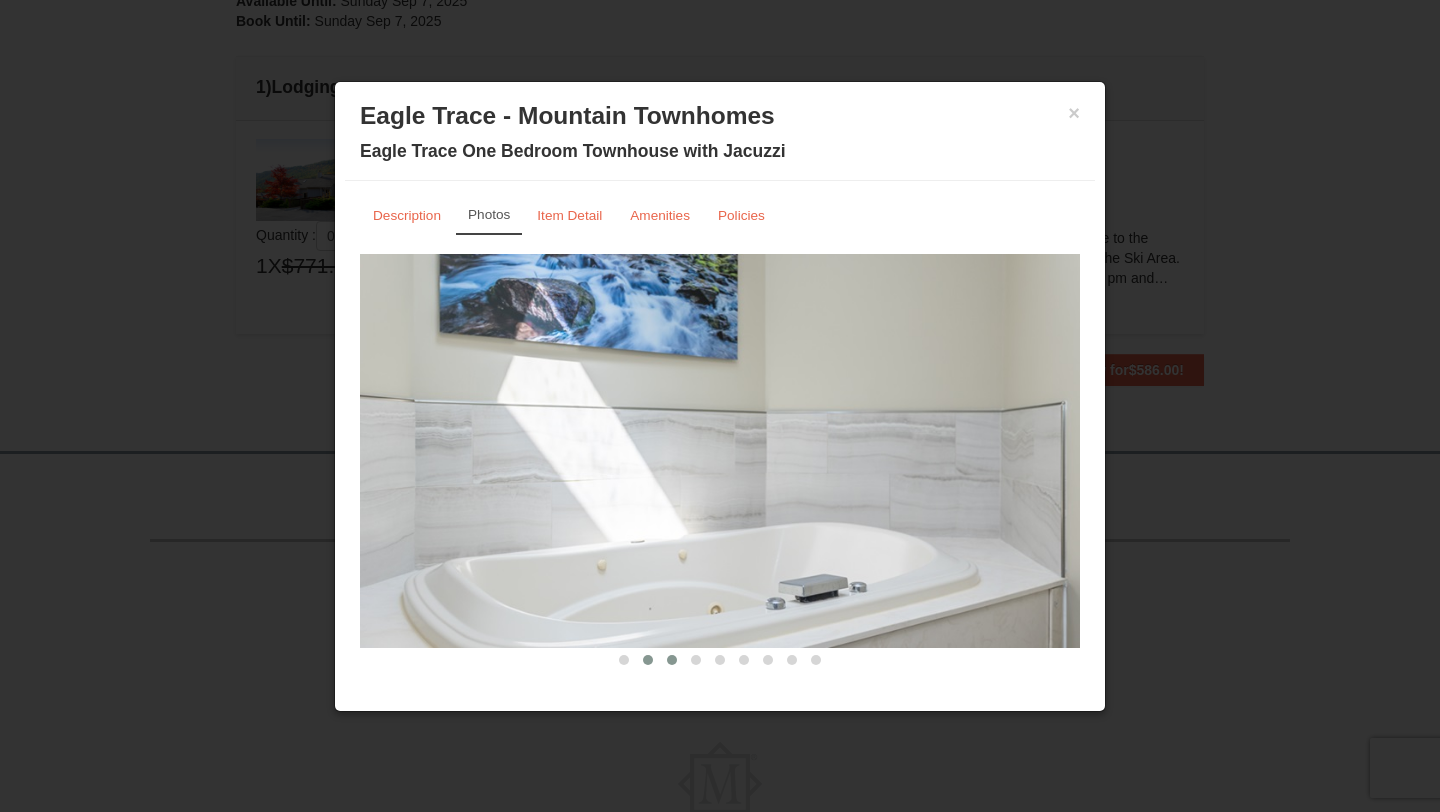 click at bounding box center (672, 660) 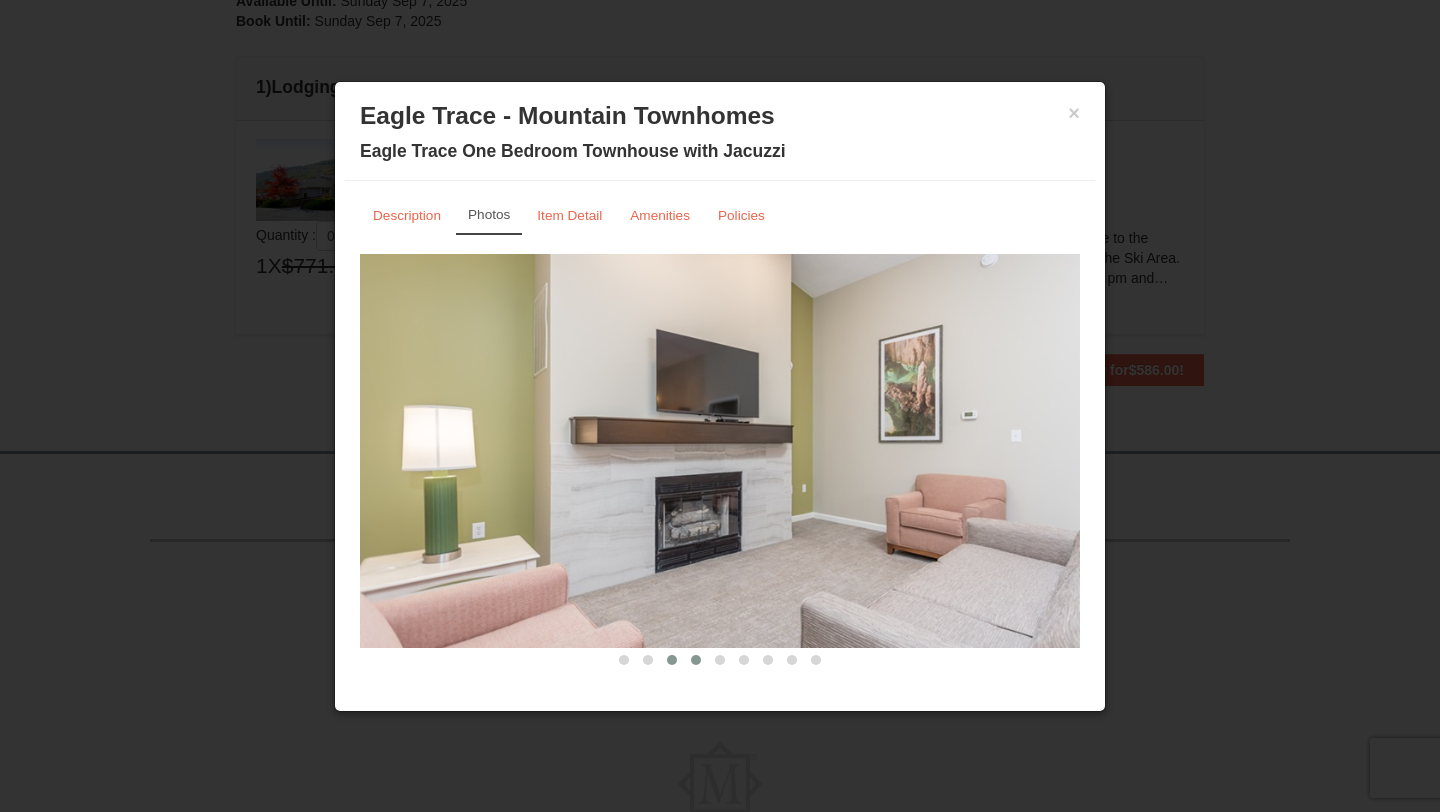 click at bounding box center [696, 660] 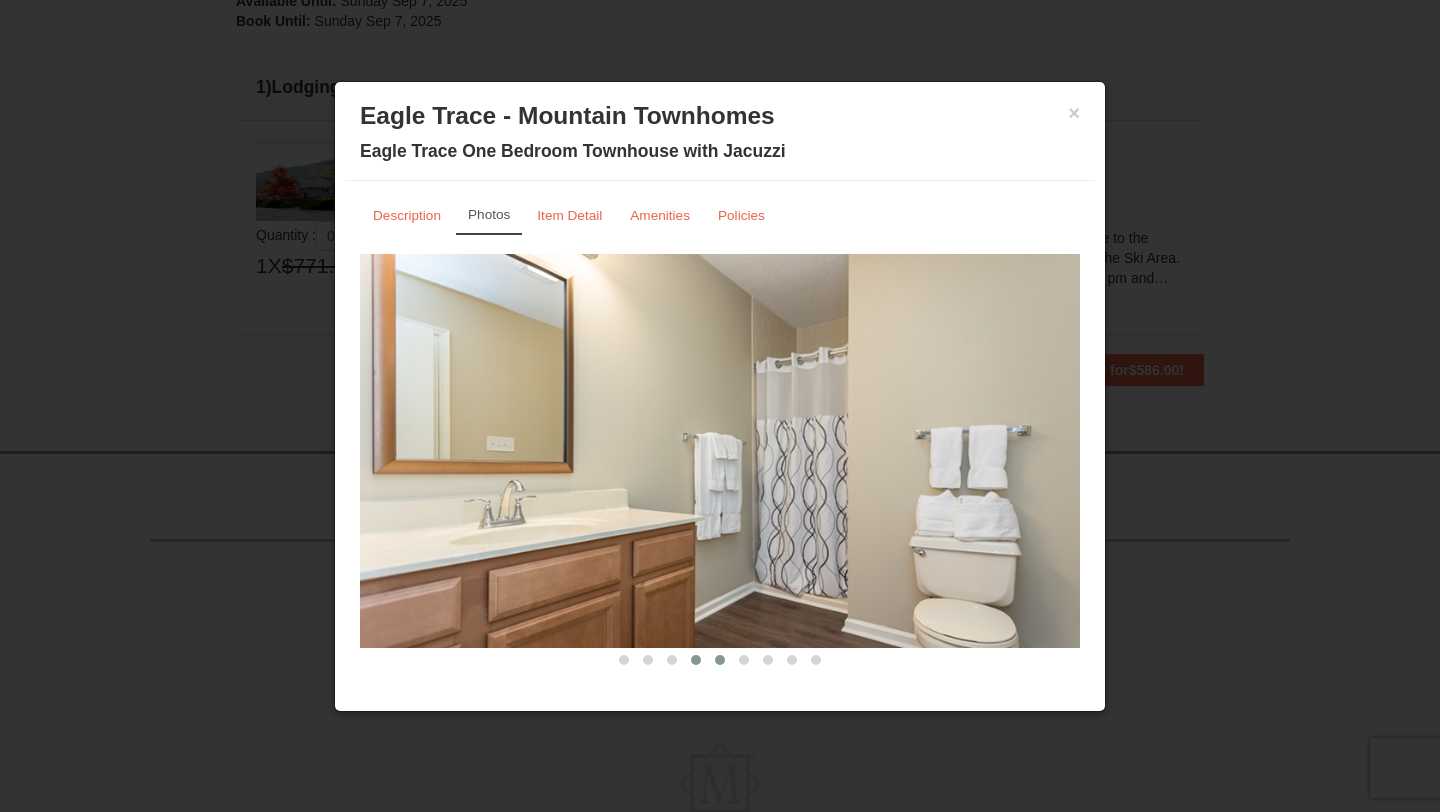 click at bounding box center (720, 660) 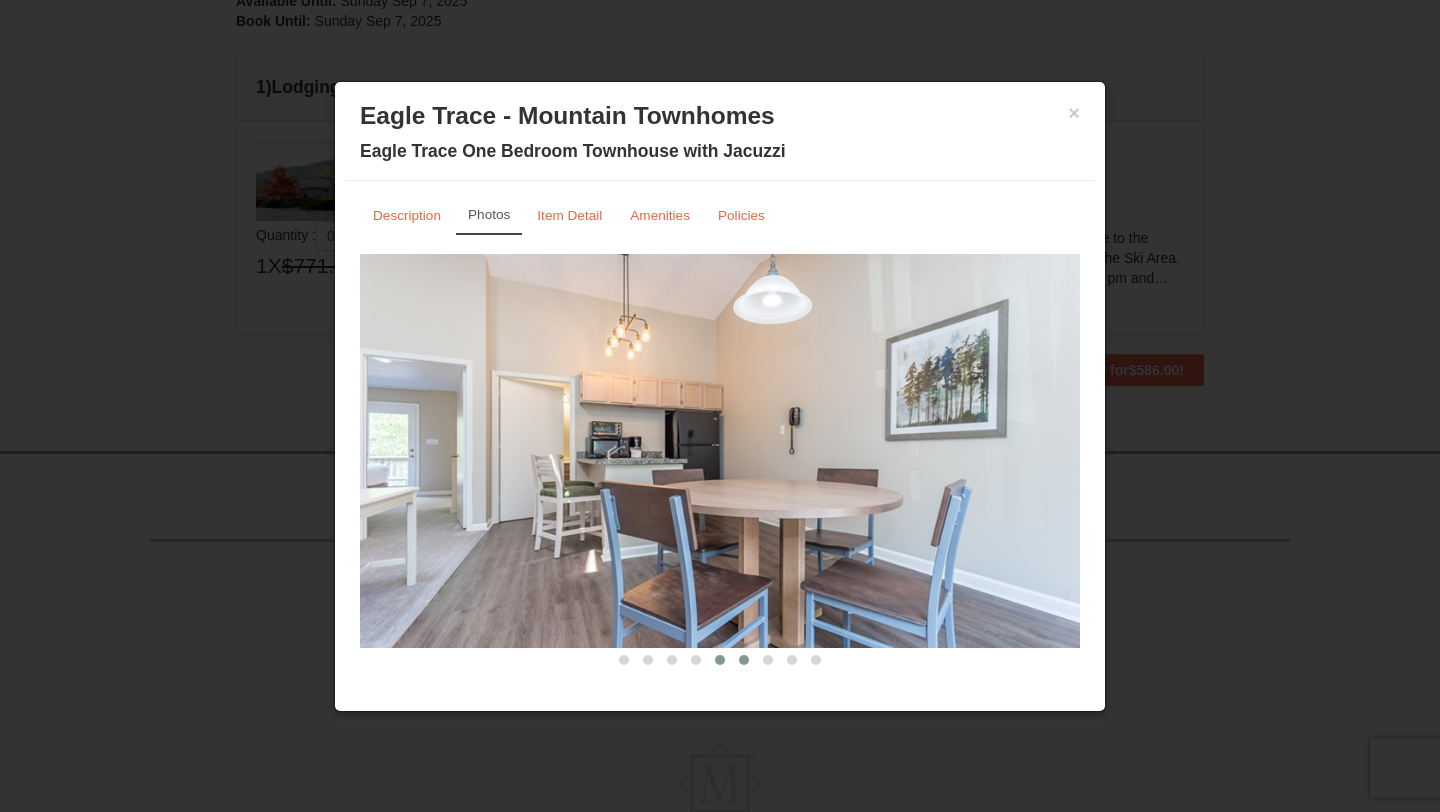 click at bounding box center [744, 660] 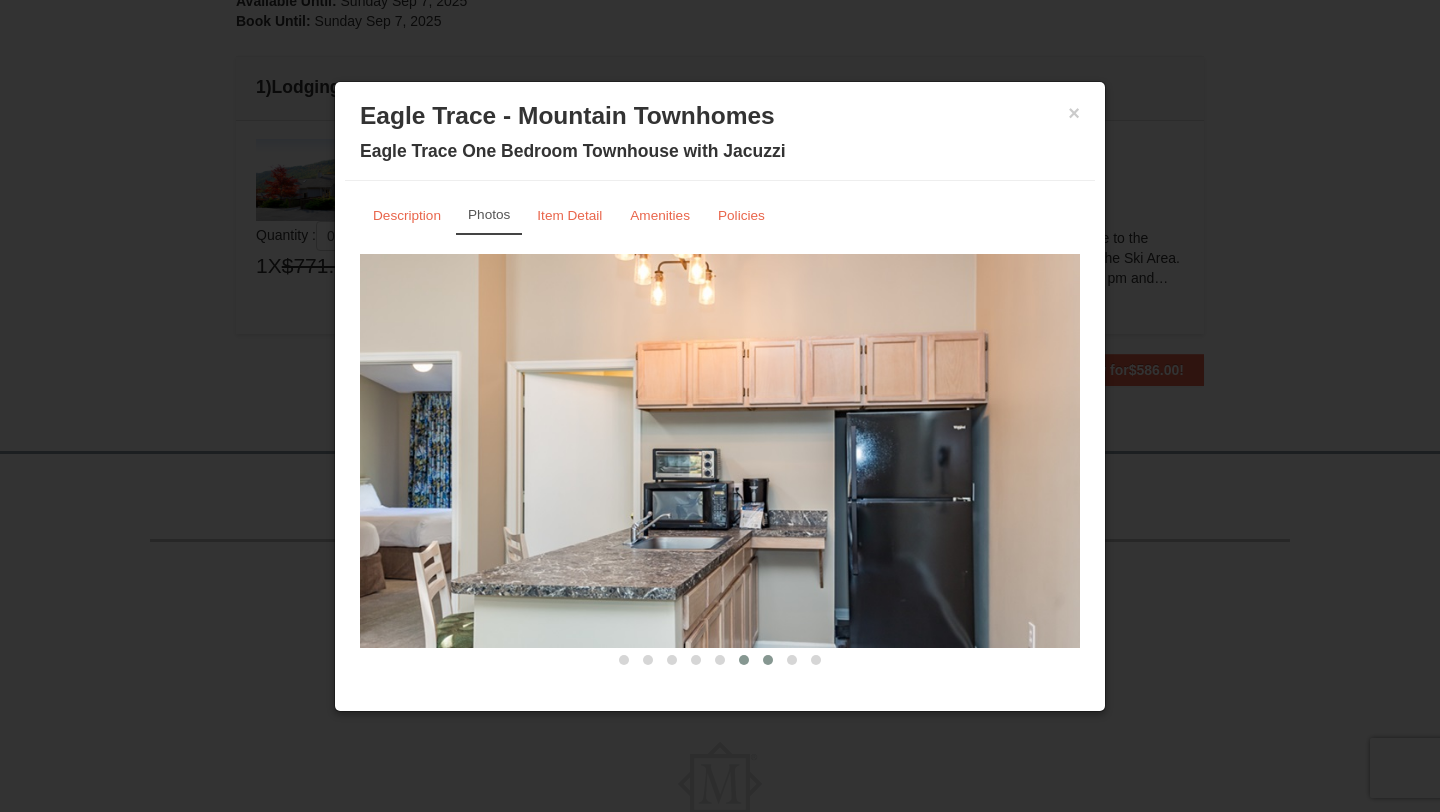 click at bounding box center (768, 660) 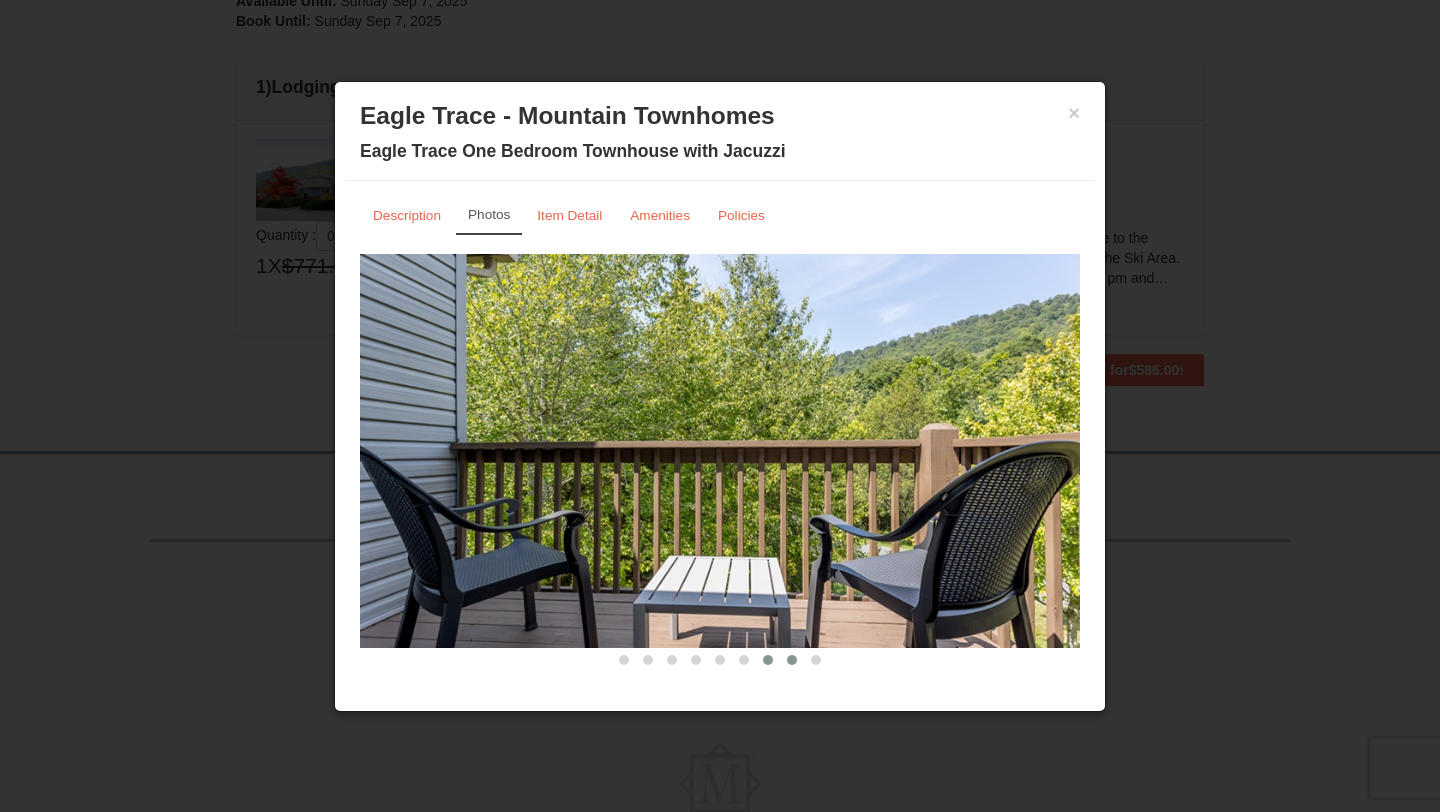 click at bounding box center [792, 660] 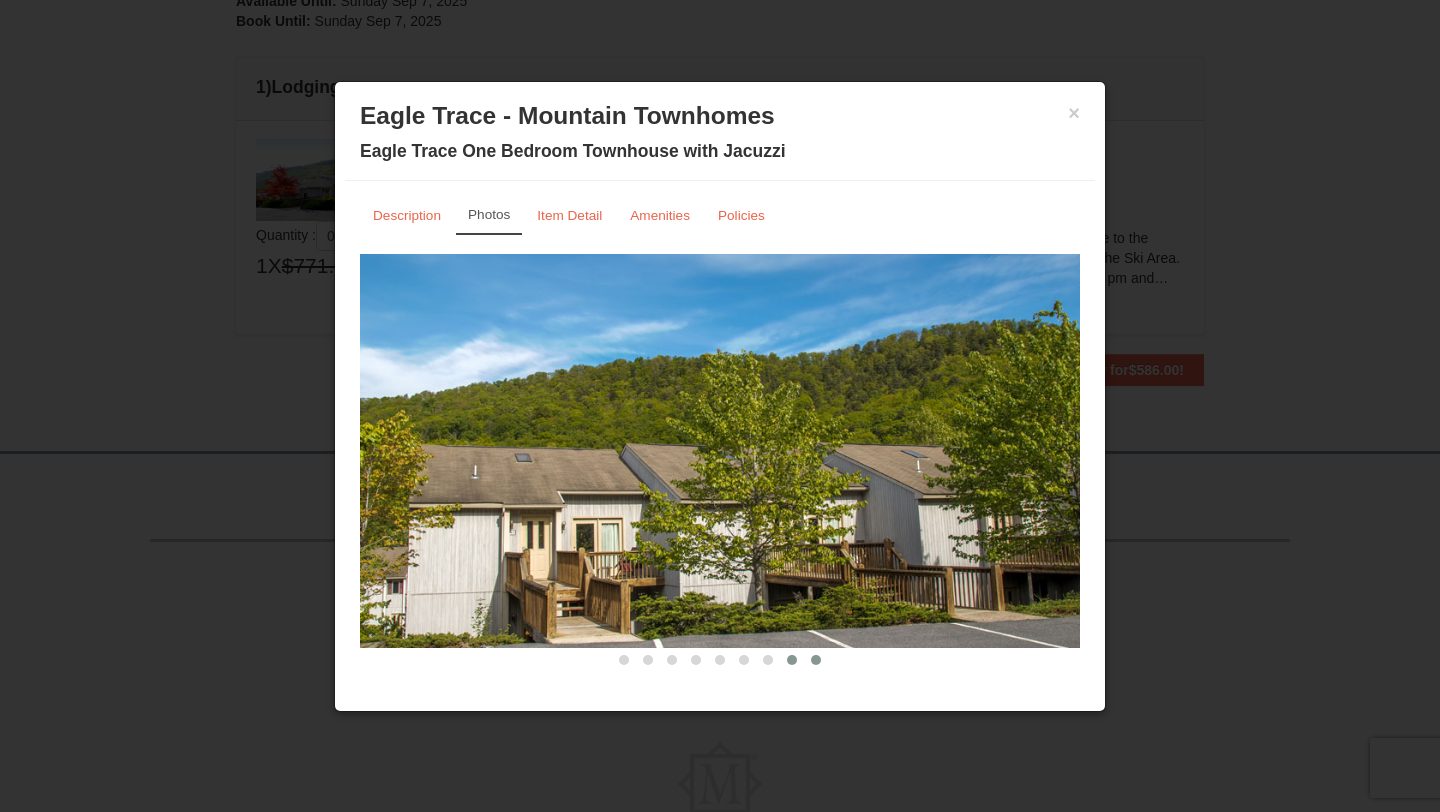 click at bounding box center [816, 660] 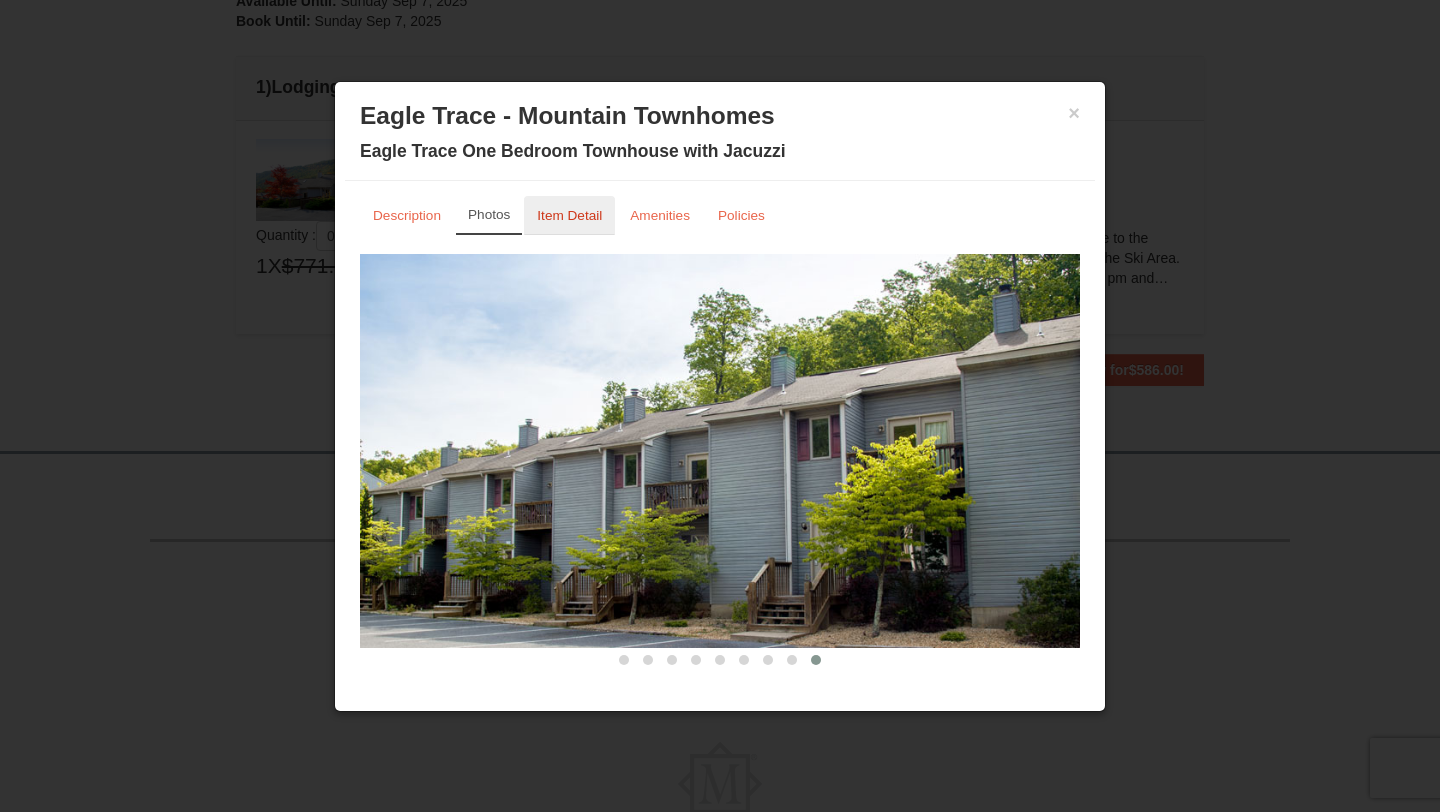 click on "Item Detail" at bounding box center [569, 215] 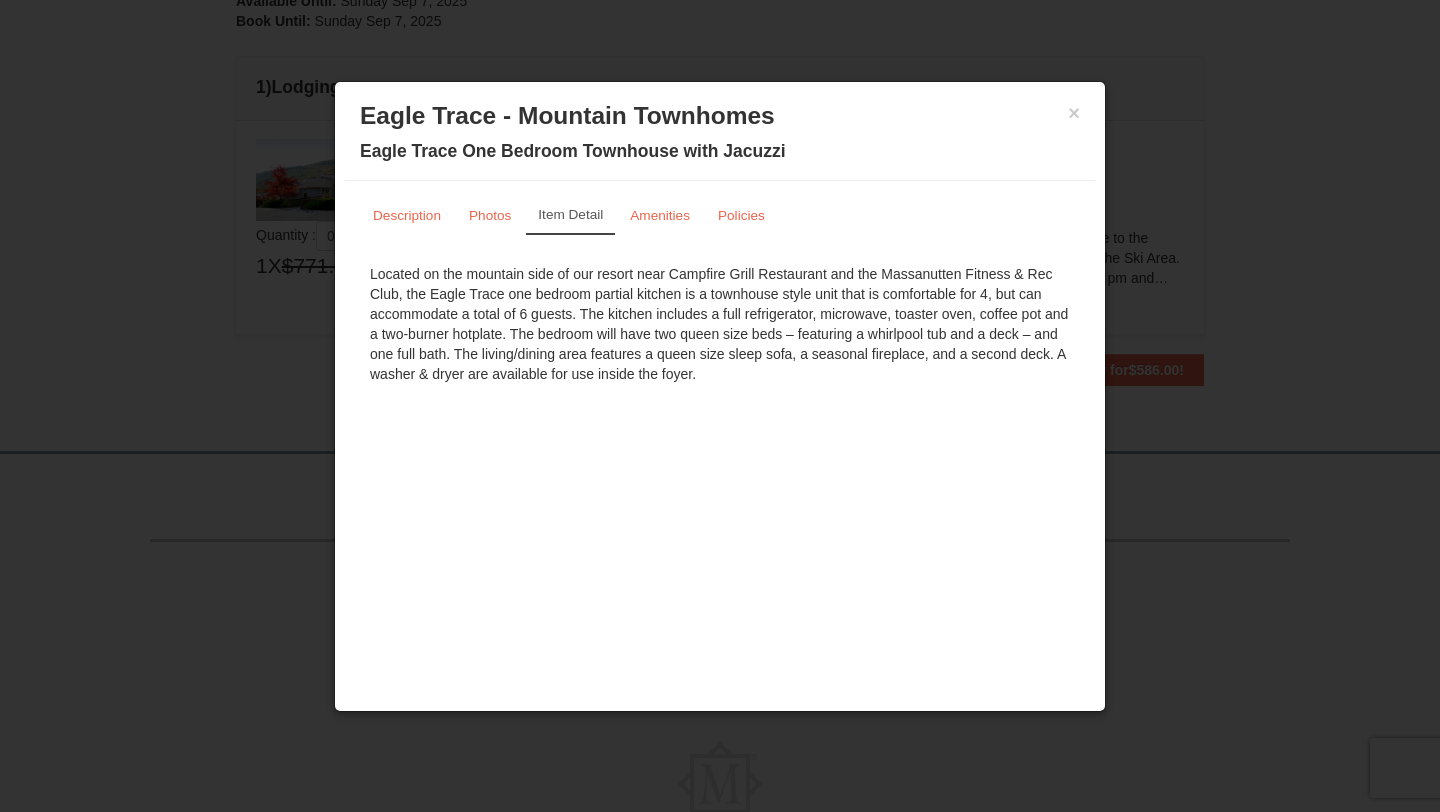 click on "Eagle Trace - Mountain Townhomes" at bounding box center (720, 116) 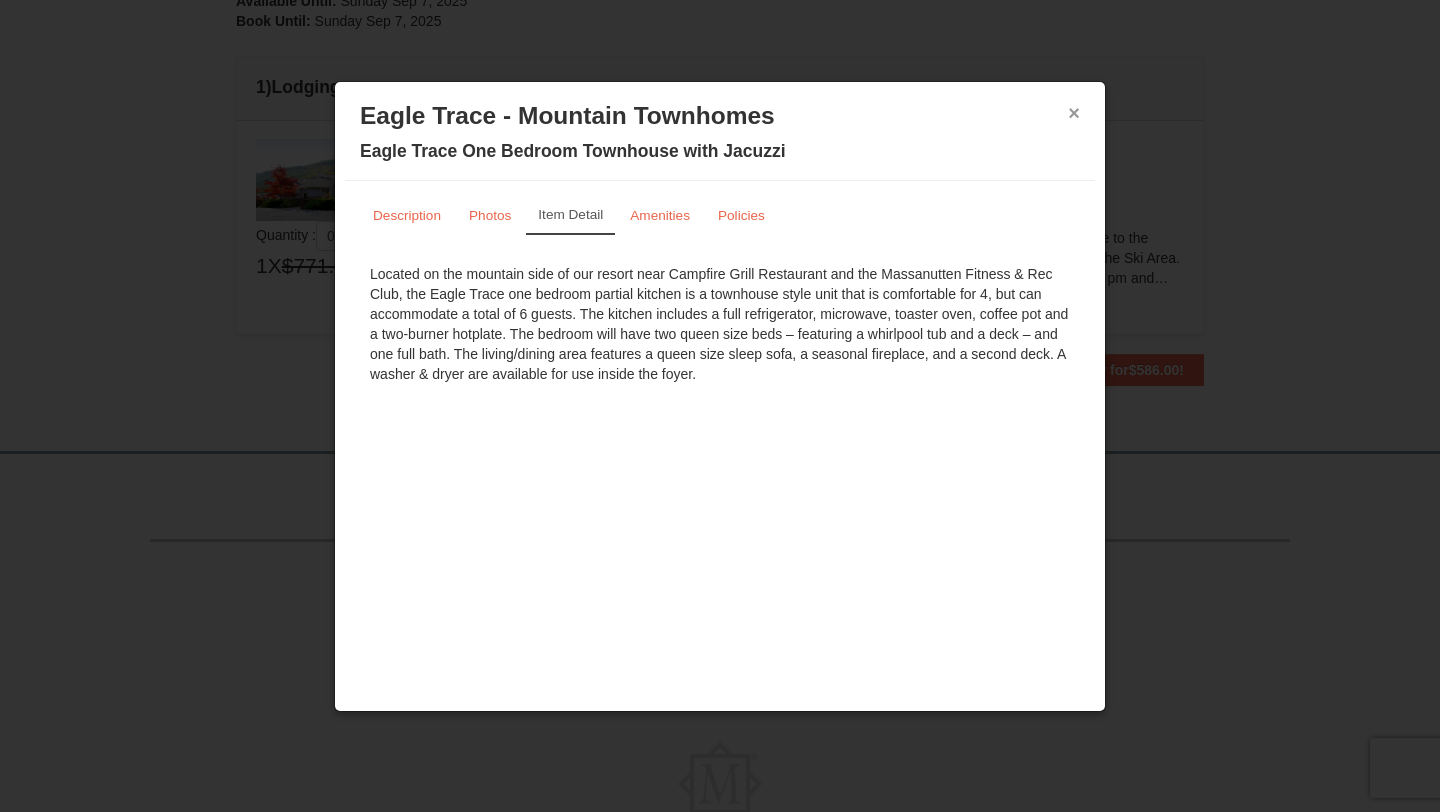 click on "×" at bounding box center [1074, 113] 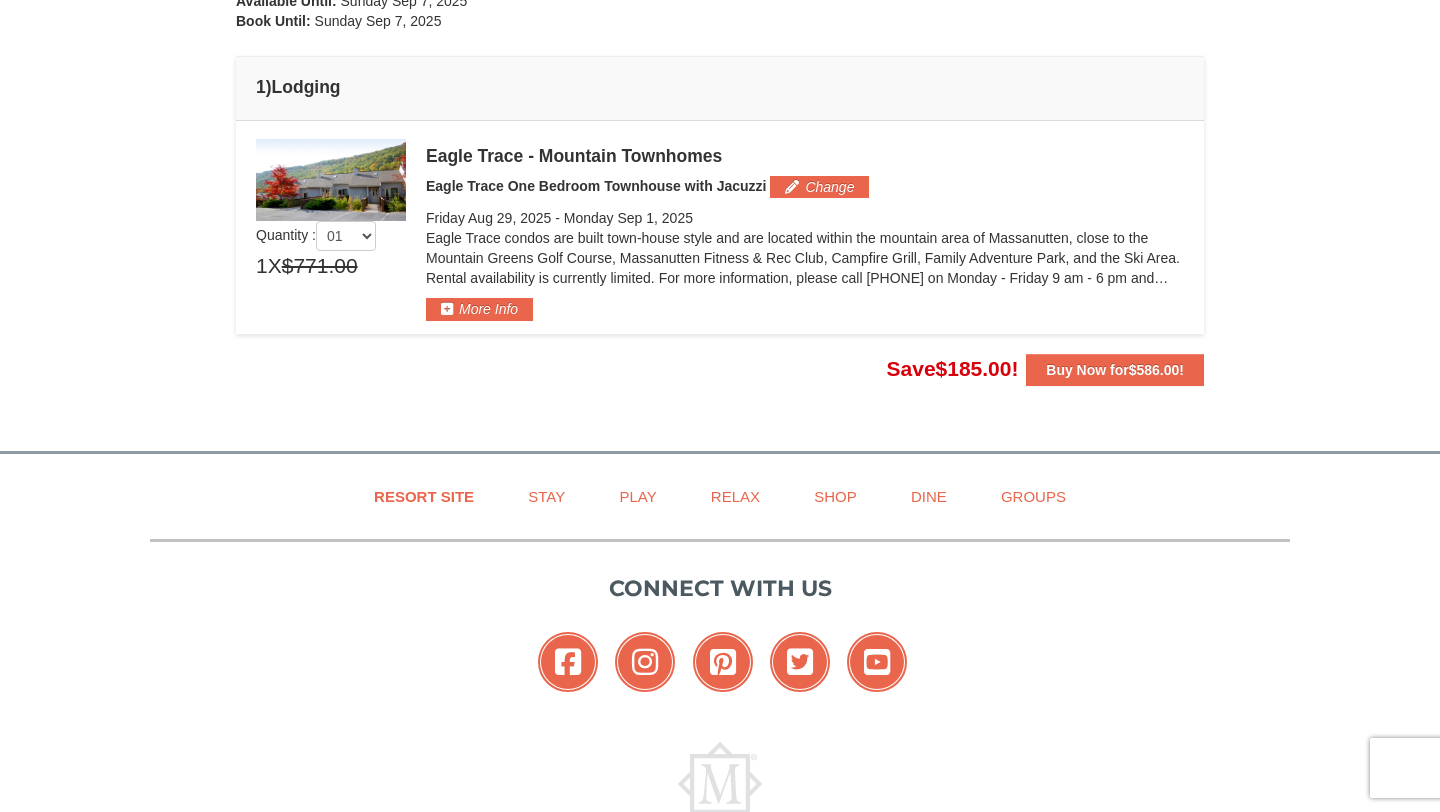 click at bounding box center (331, 180) 